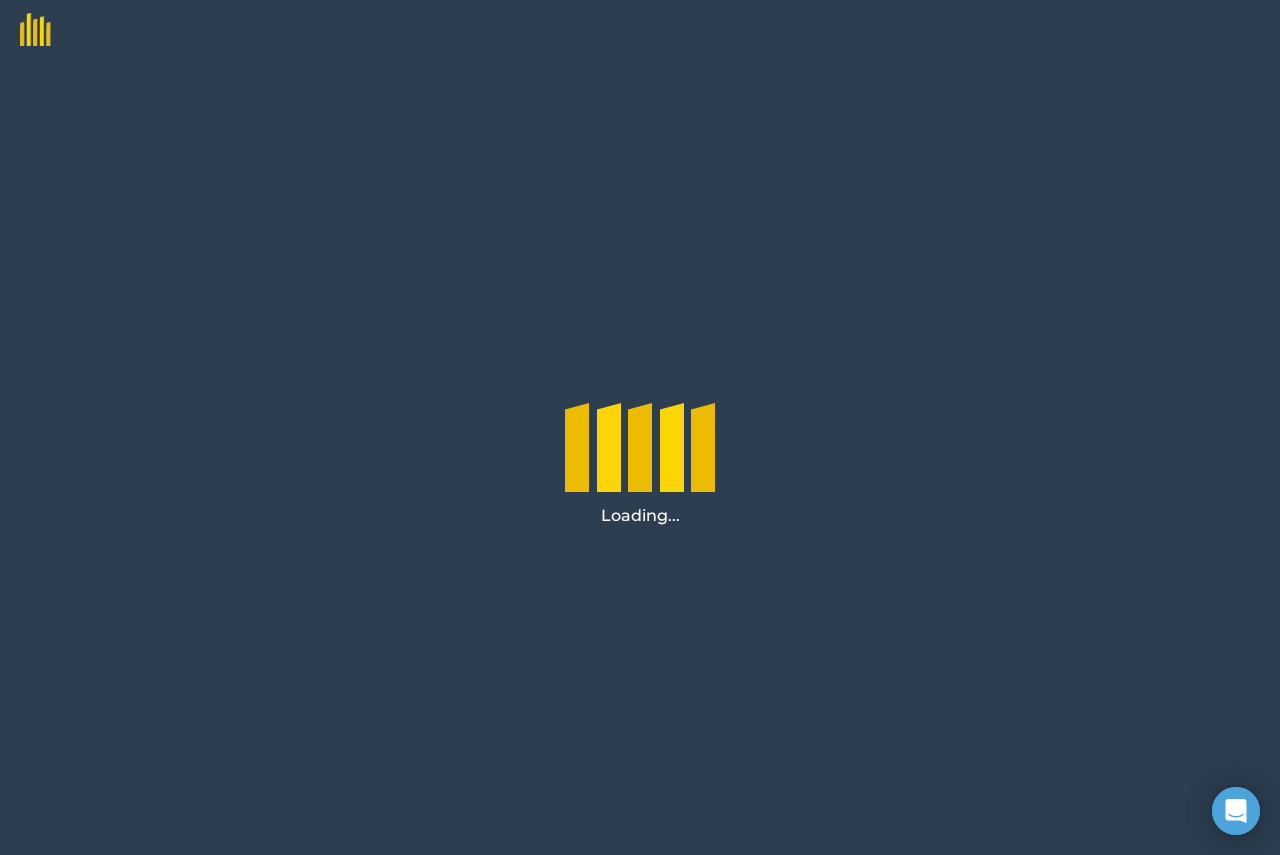 scroll, scrollTop: 0, scrollLeft: 0, axis: both 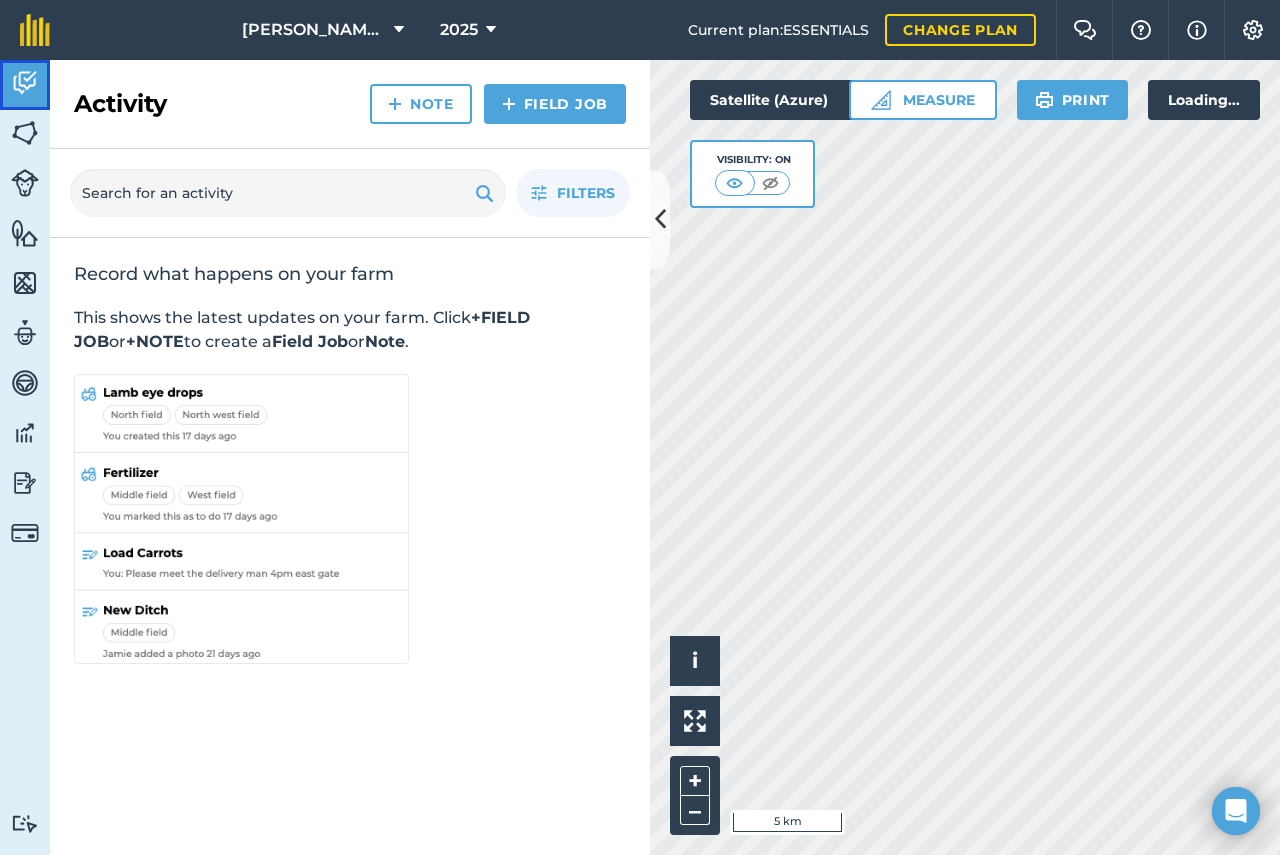 click at bounding box center [25, 83] 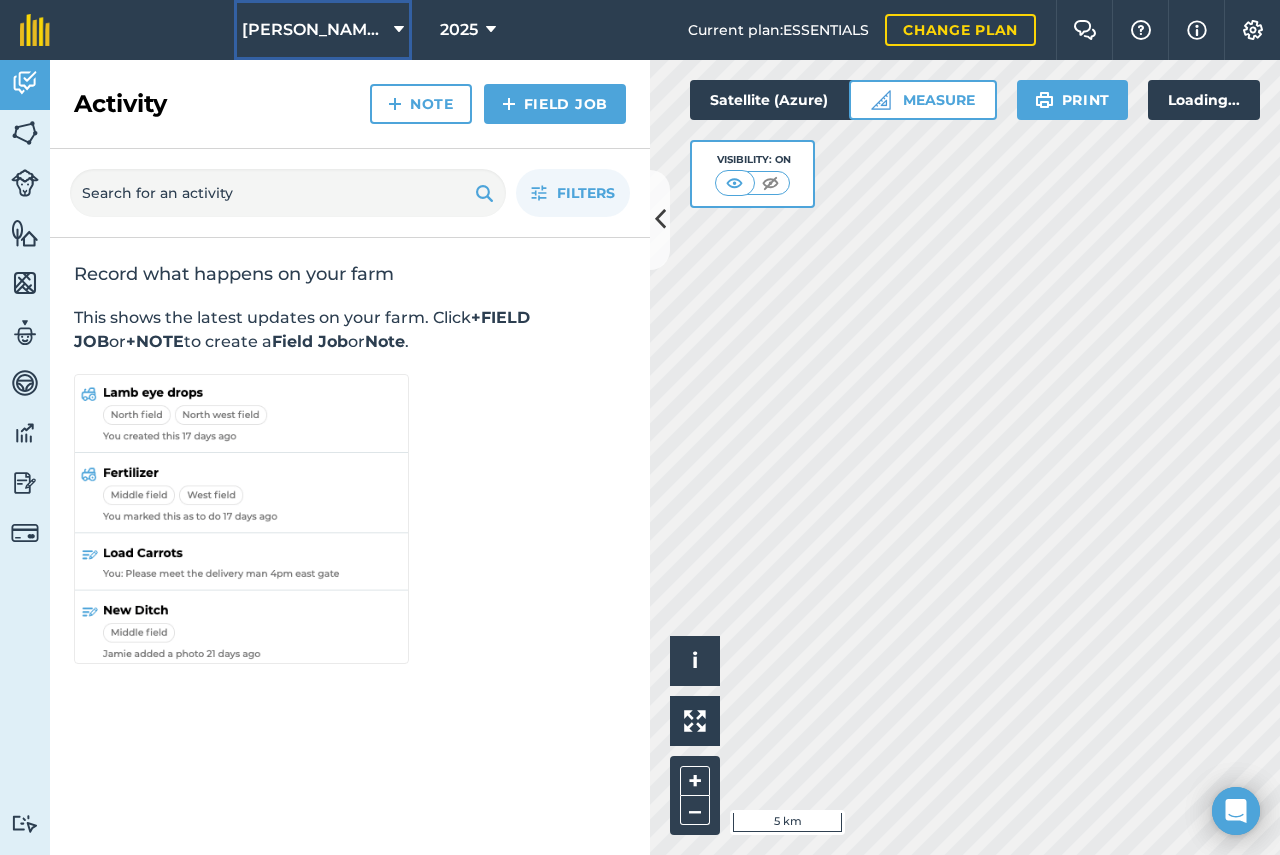 click on "[PERSON_NAME] Farms" at bounding box center (314, 30) 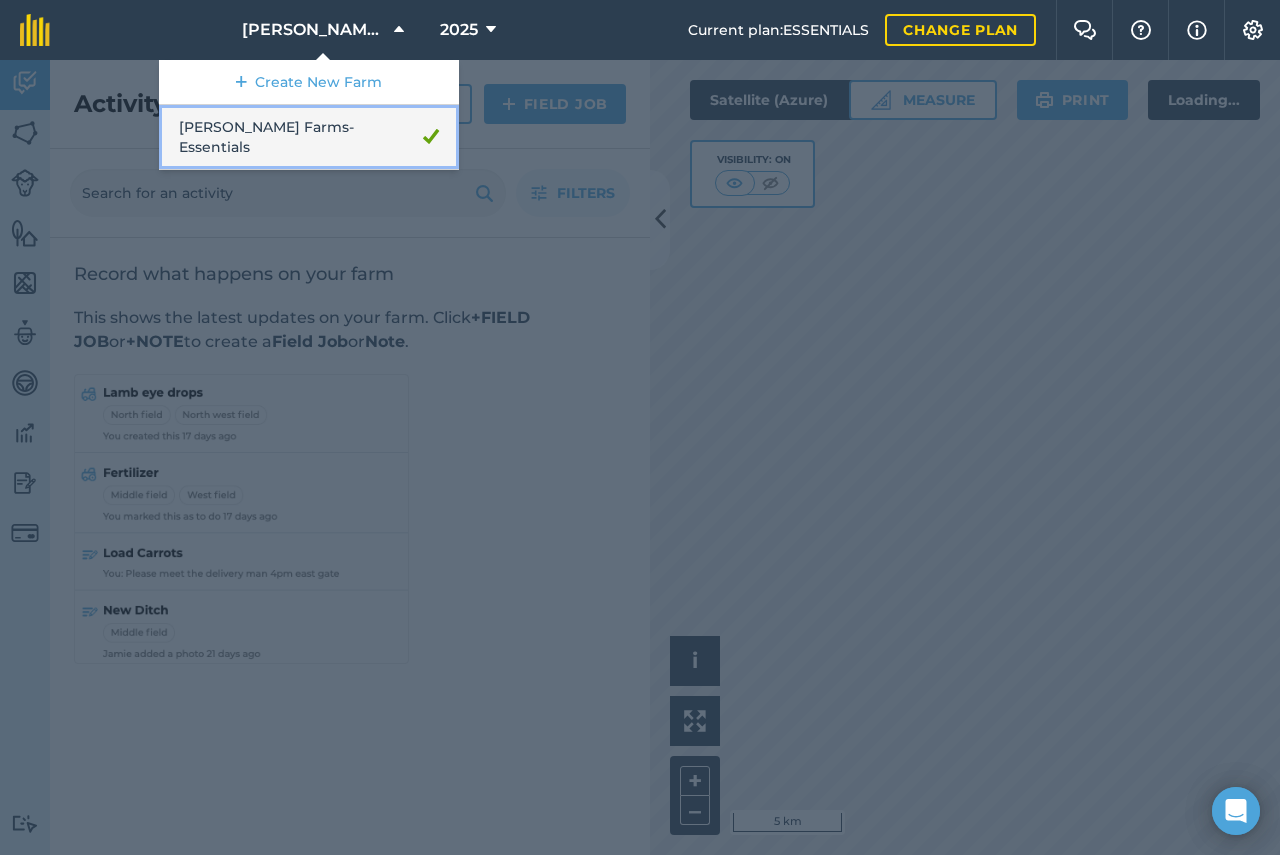 click on "[PERSON_NAME] Farms  - Essentials" at bounding box center (309, 137) 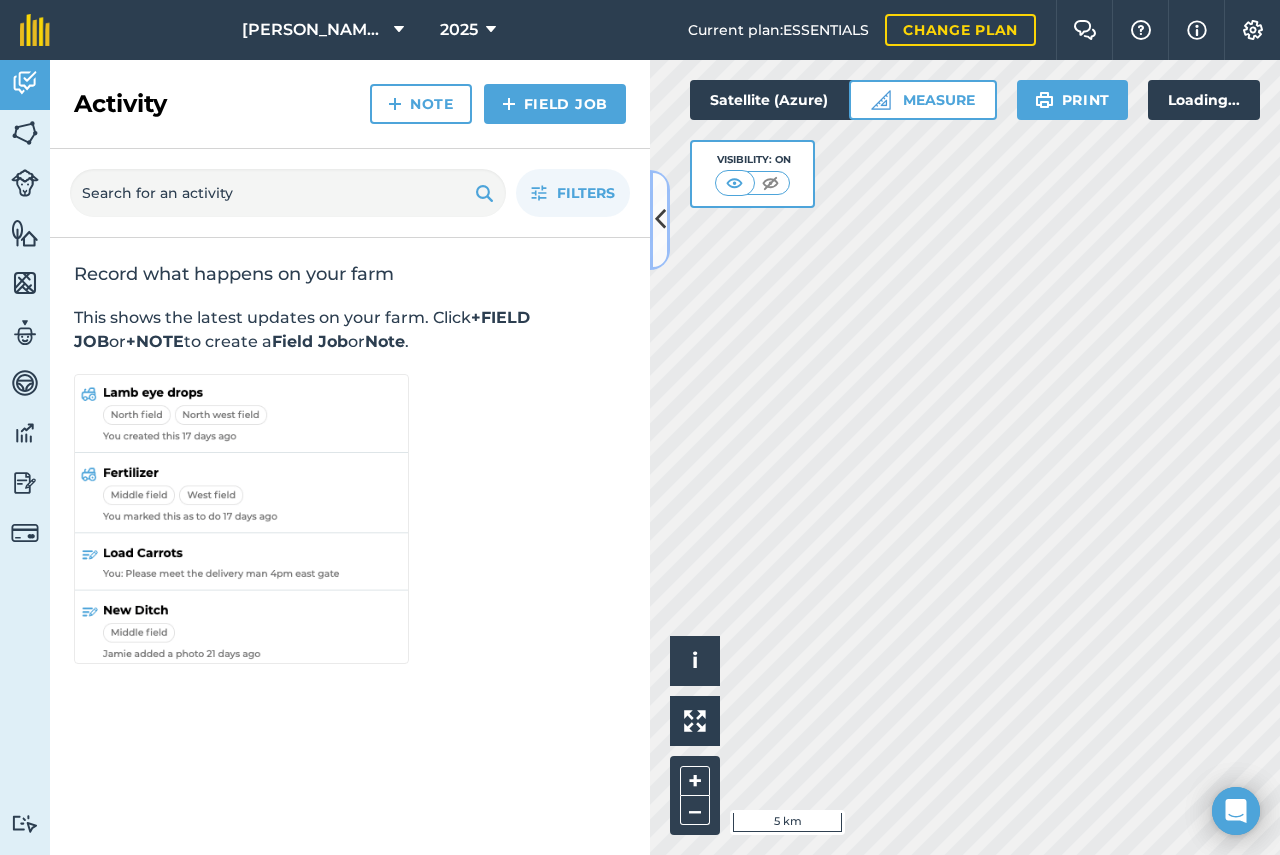 click at bounding box center (660, 219) 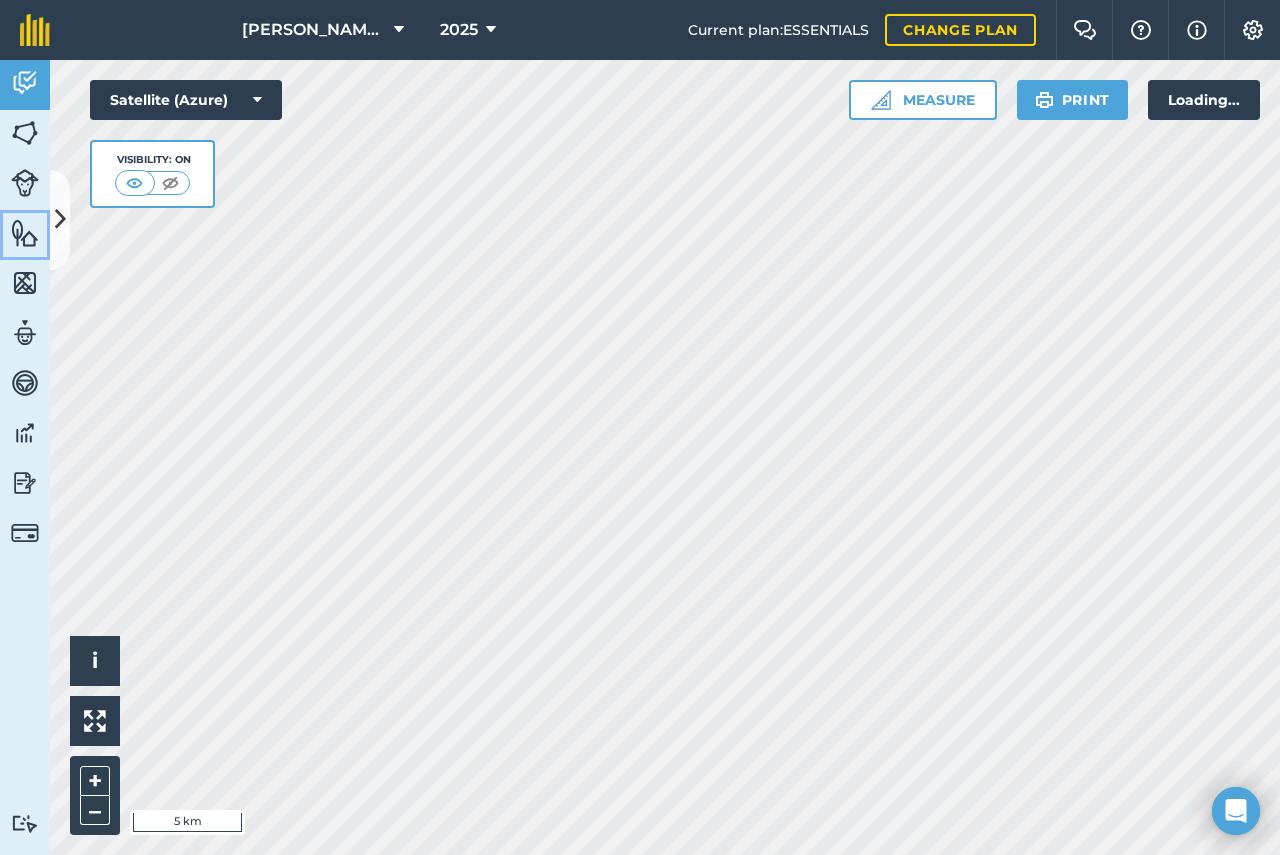 click at bounding box center [25, 233] 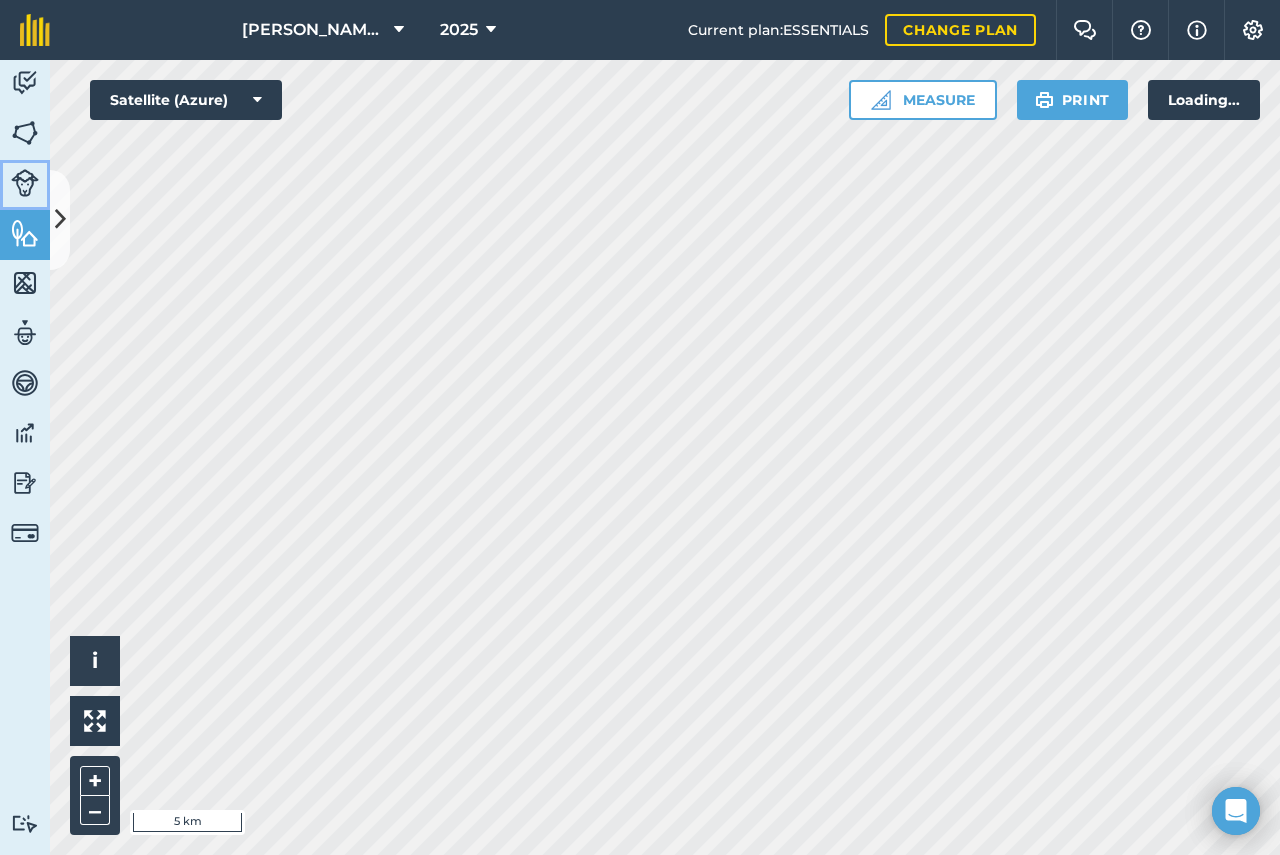 click at bounding box center (25, 183) 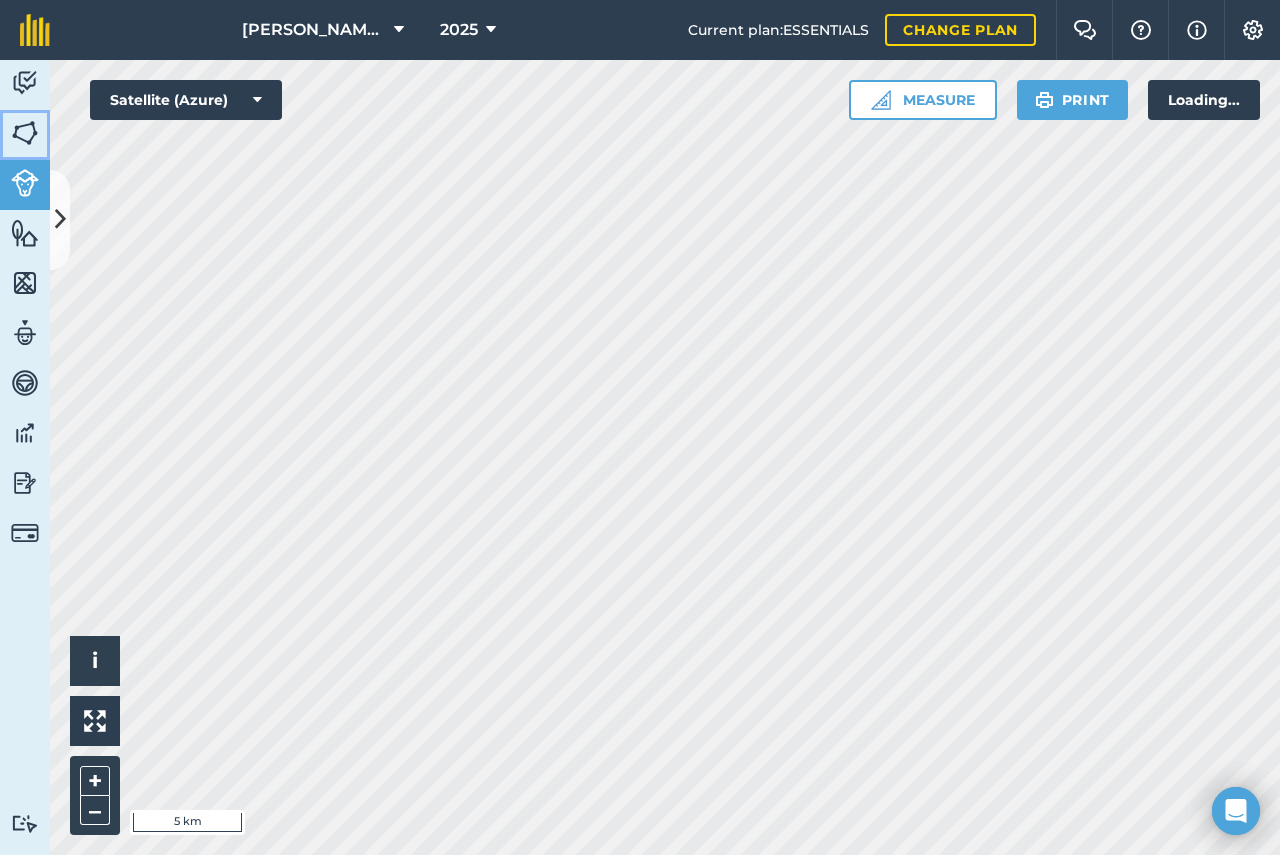 click at bounding box center [25, 133] 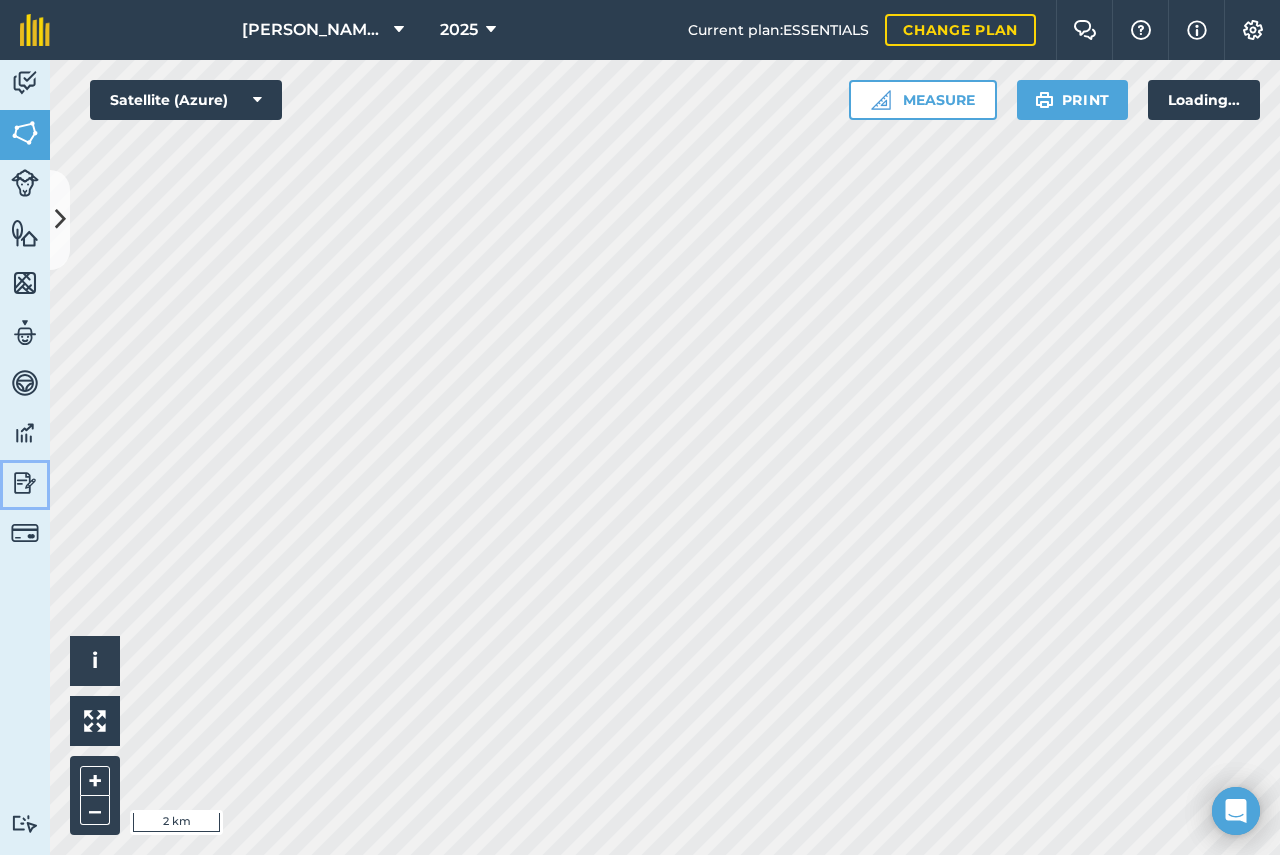 click at bounding box center [25, 483] 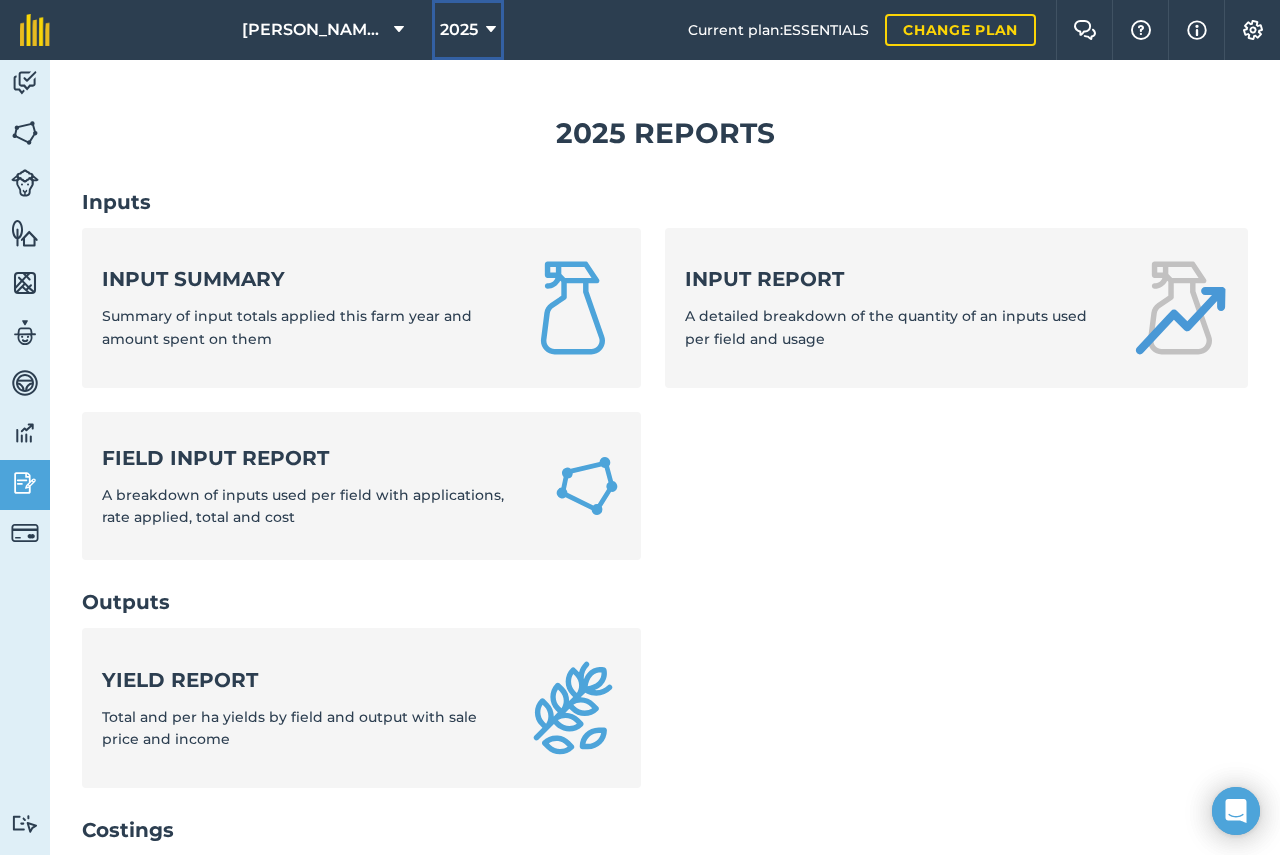 click at bounding box center (491, 30) 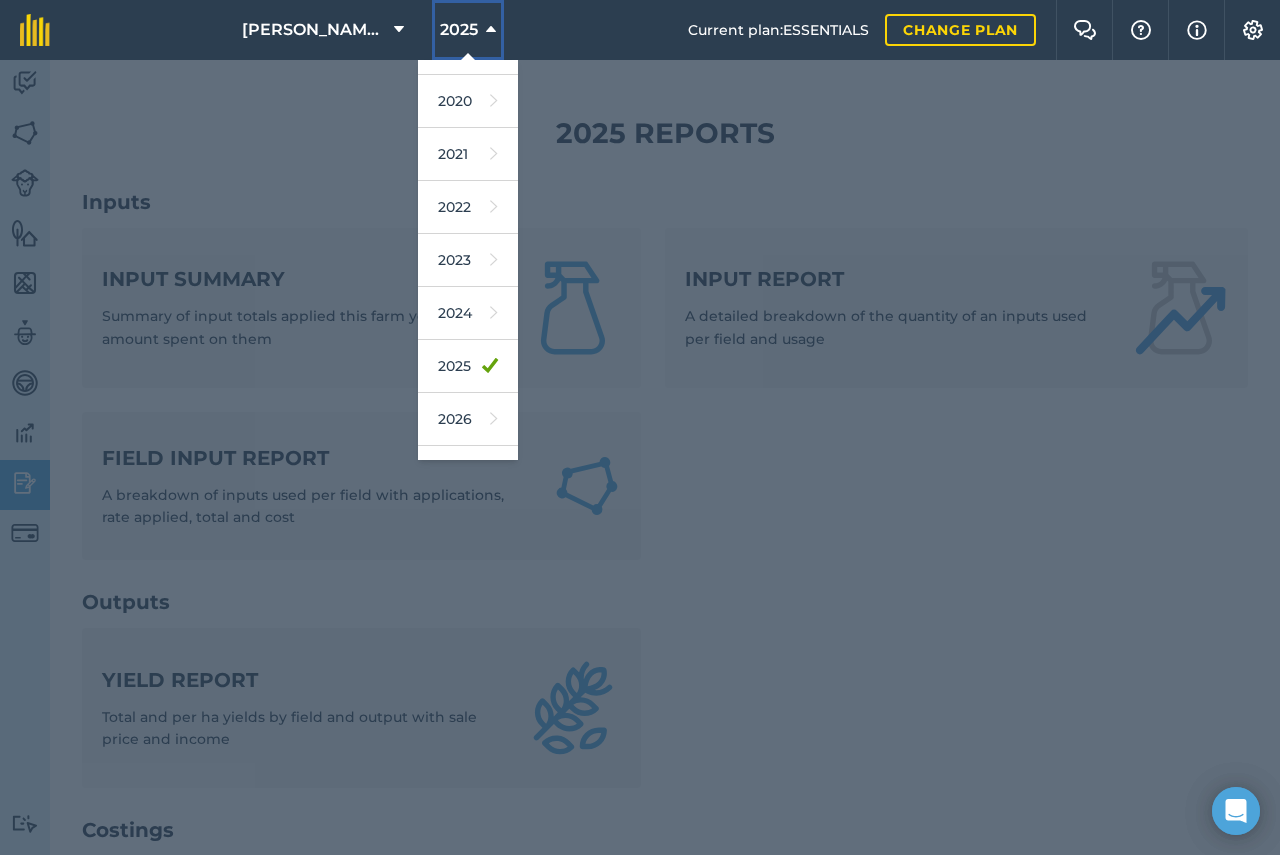 scroll, scrollTop: 92, scrollLeft: 0, axis: vertical 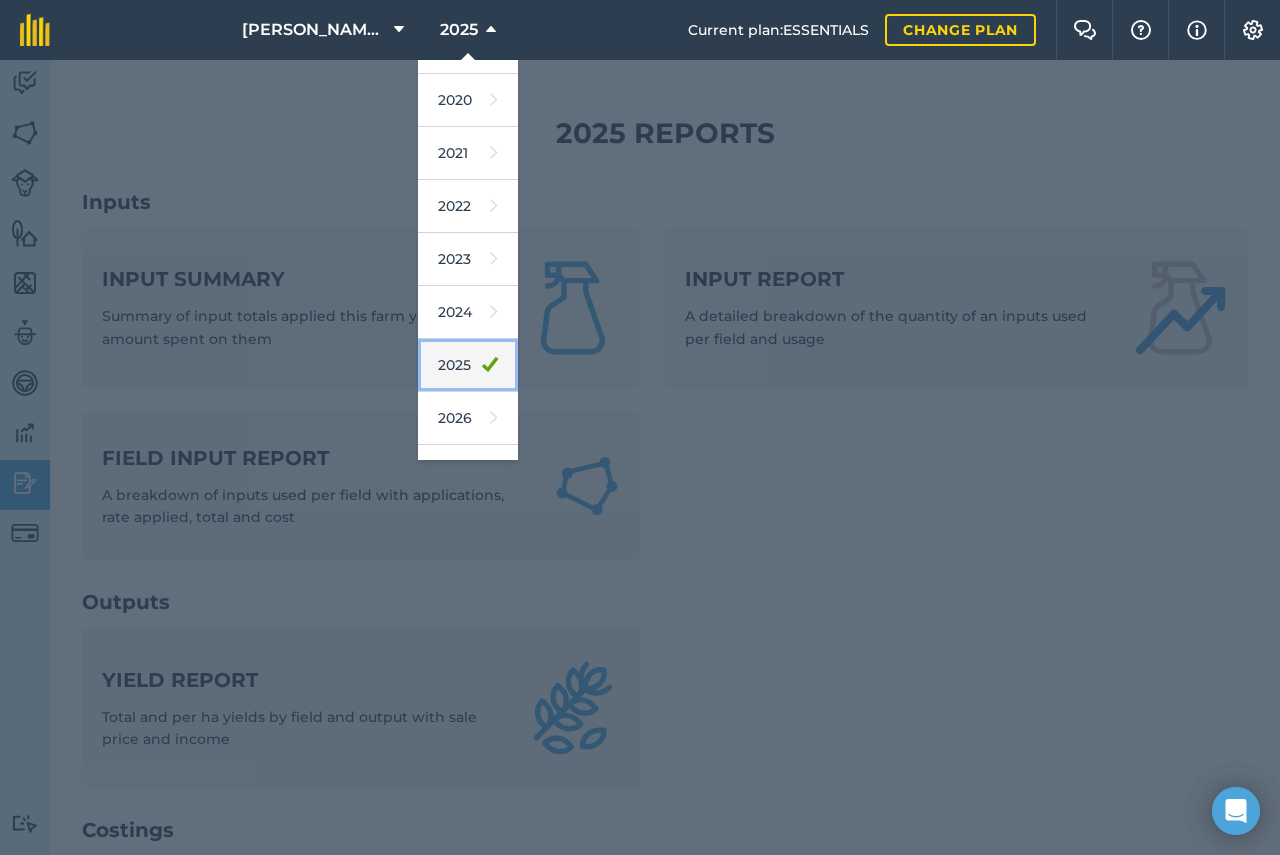 click on "2025" at bounding box center [468, 365] 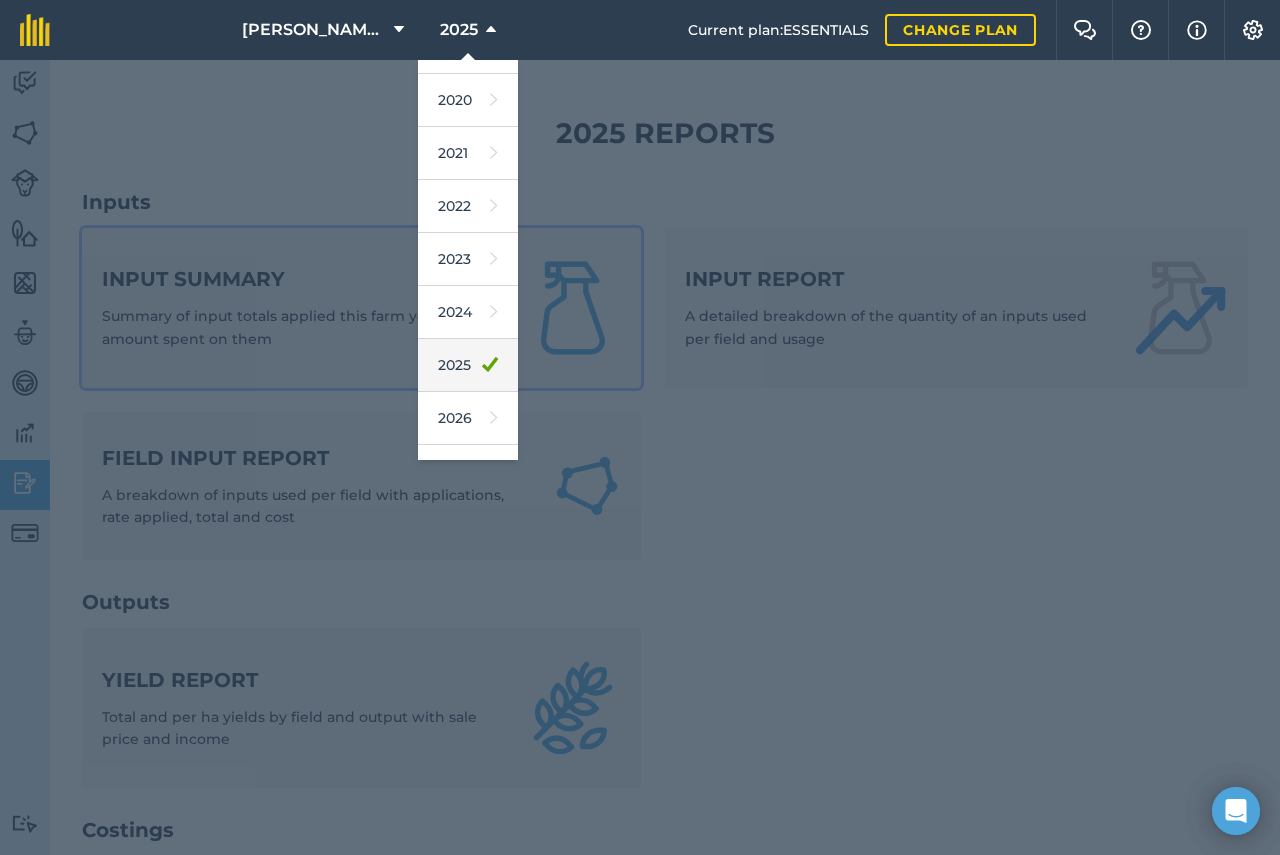 click on "Input summary Summary of input totals applied this farm year and amount spent on them" at bounding box center (361, 308) 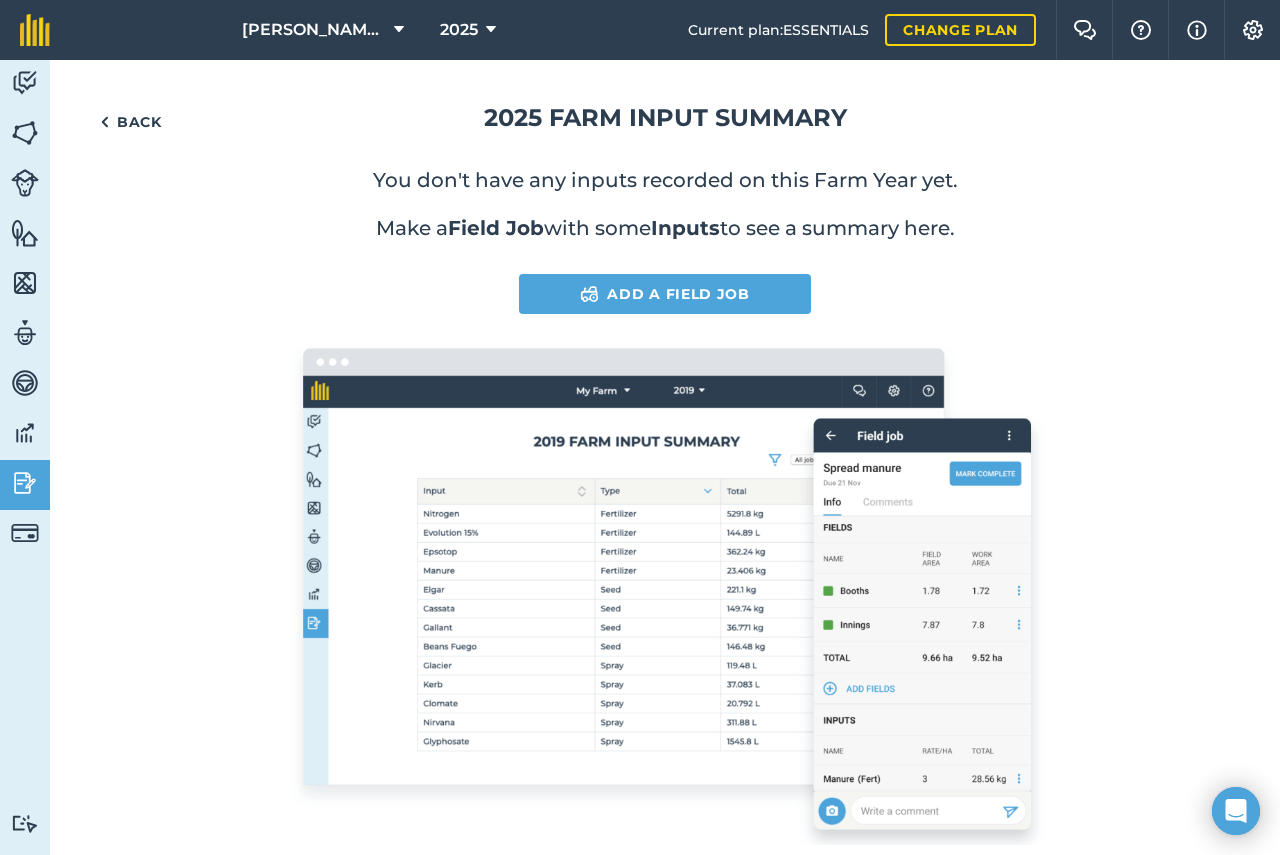 scroll, scrollTop: 0, scrollLeft: 0, axis: both 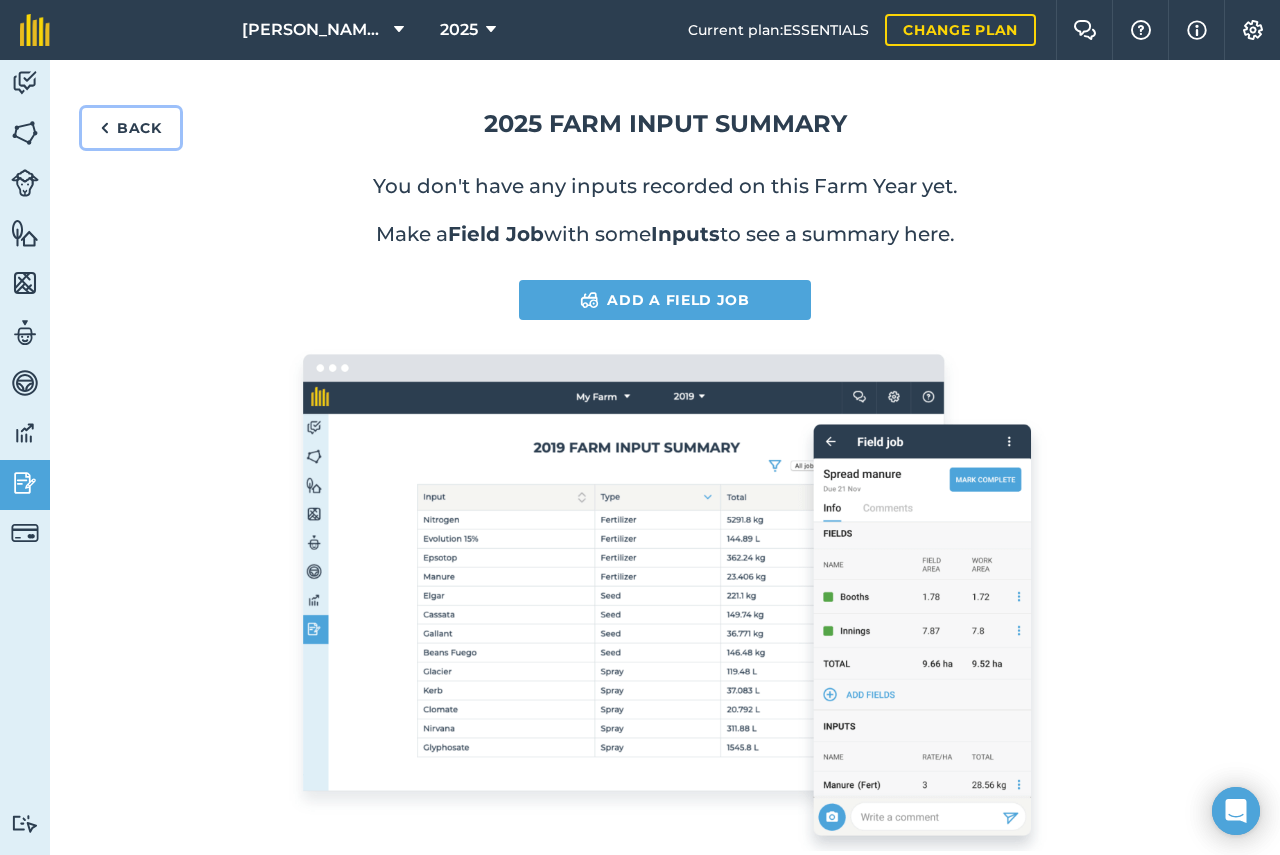 click on "Back" at bounding box center (131, 128) 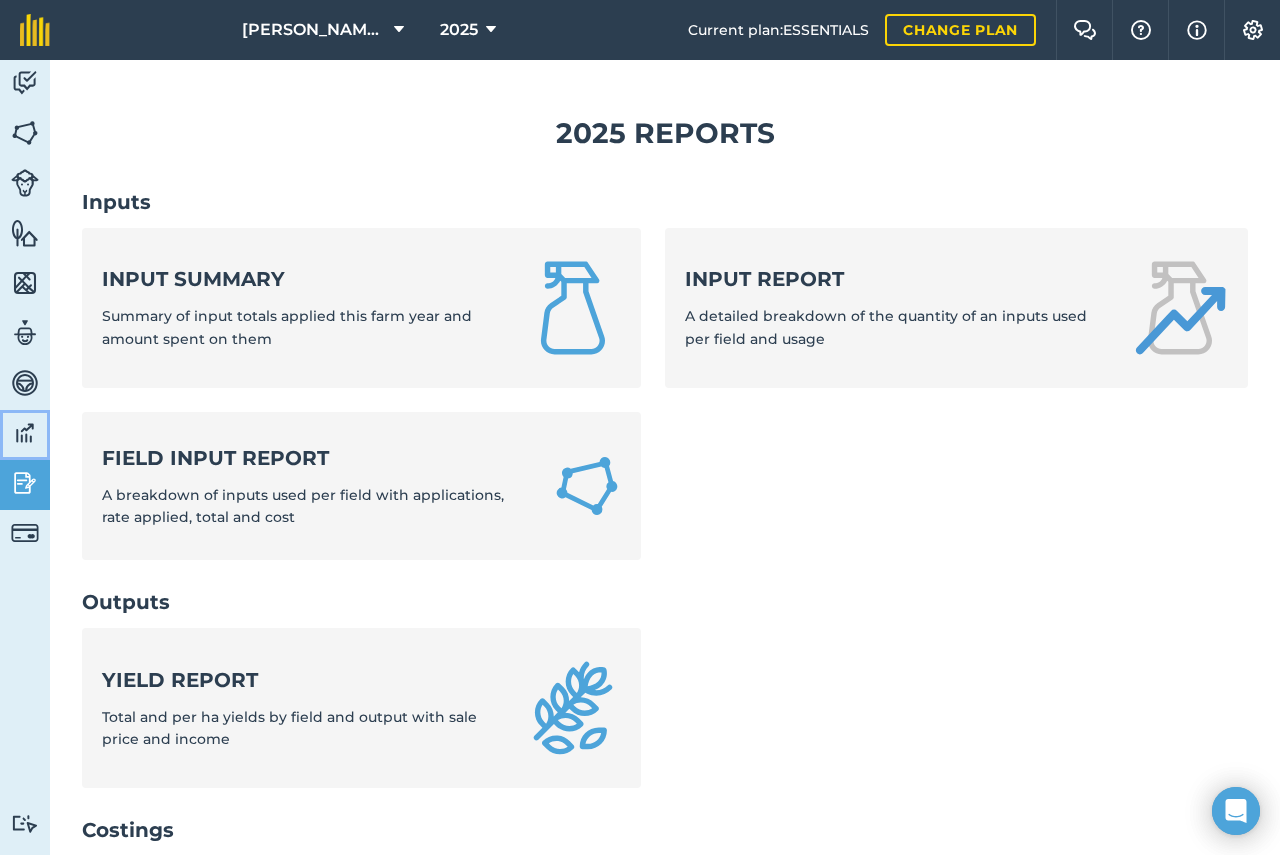 click at bounding box center (25, 433) 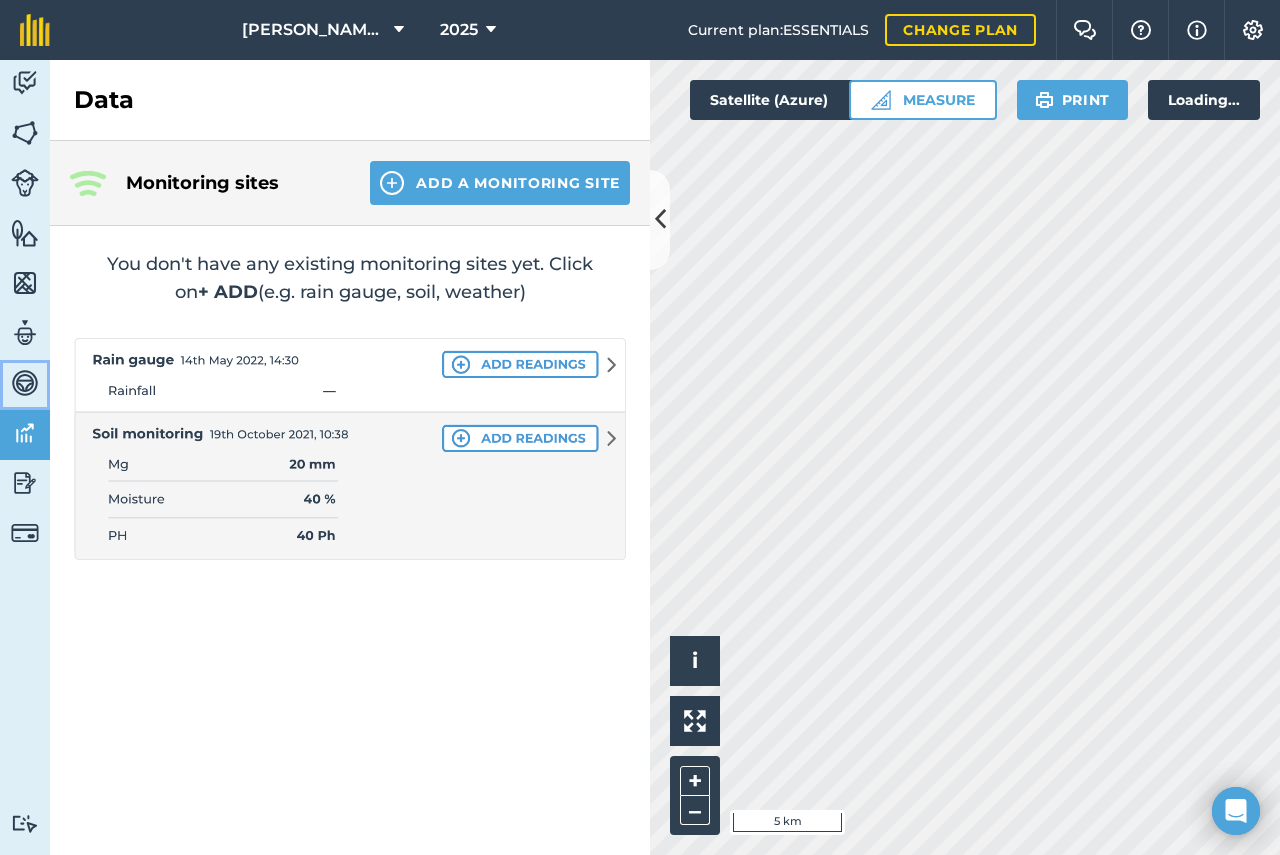 click at bounding box center (25, 383) 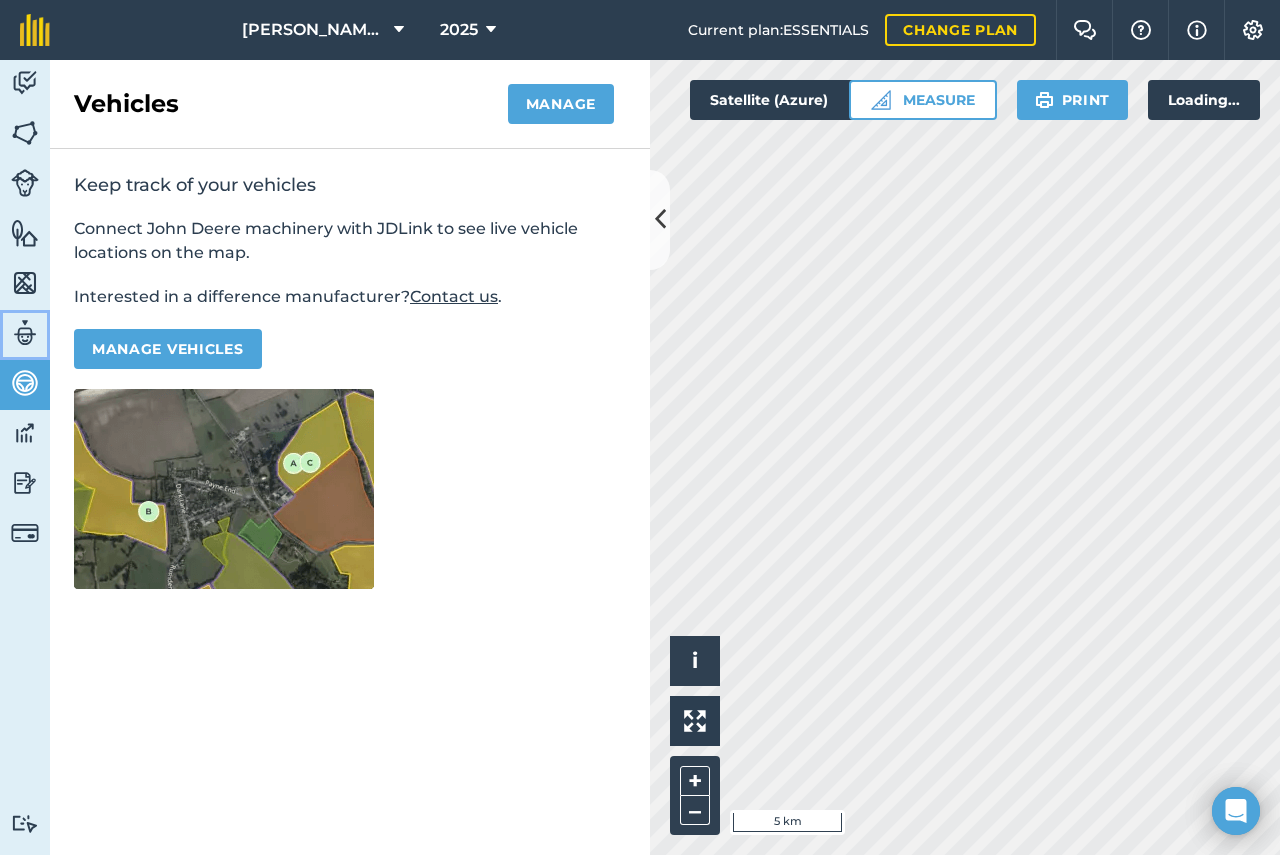 click at bounding box center [25, 333] 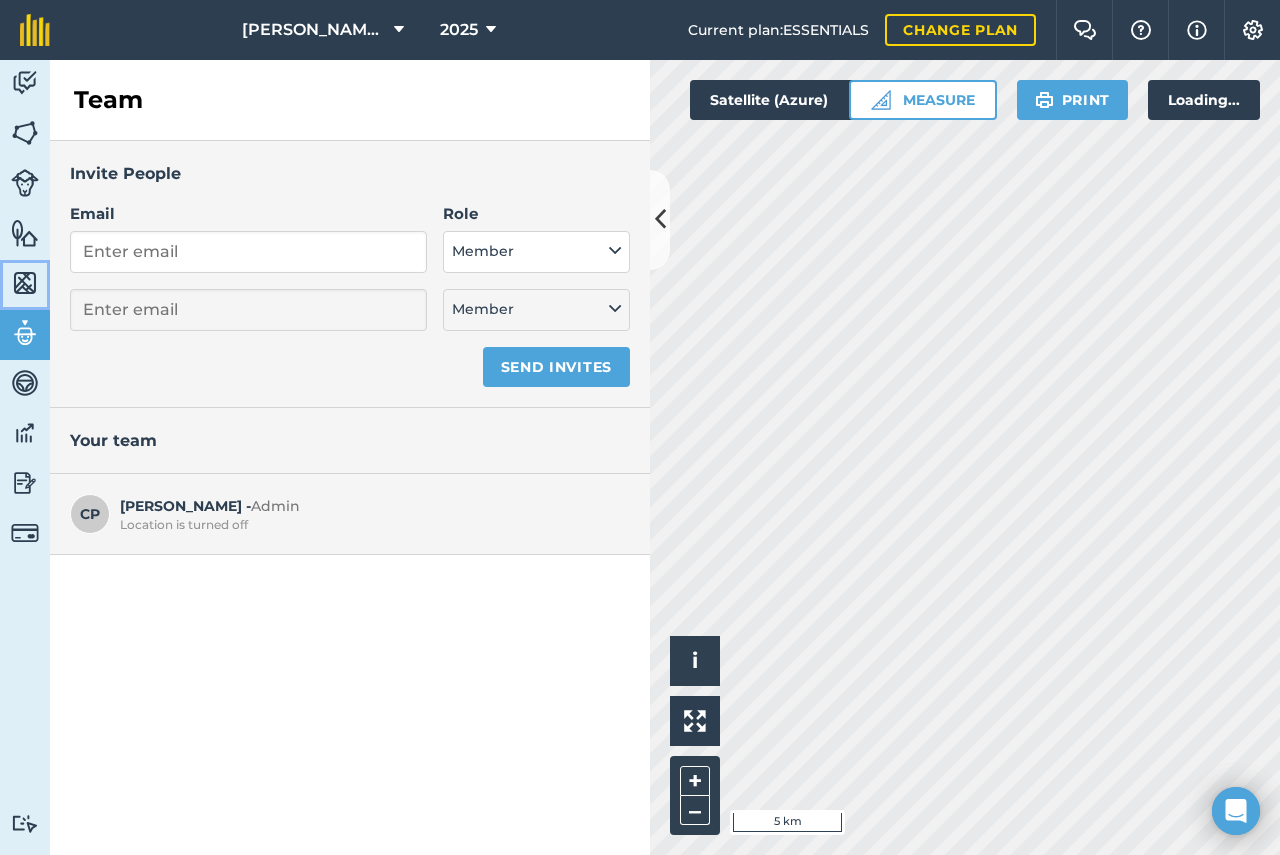 click at bounding box center (25, 283) 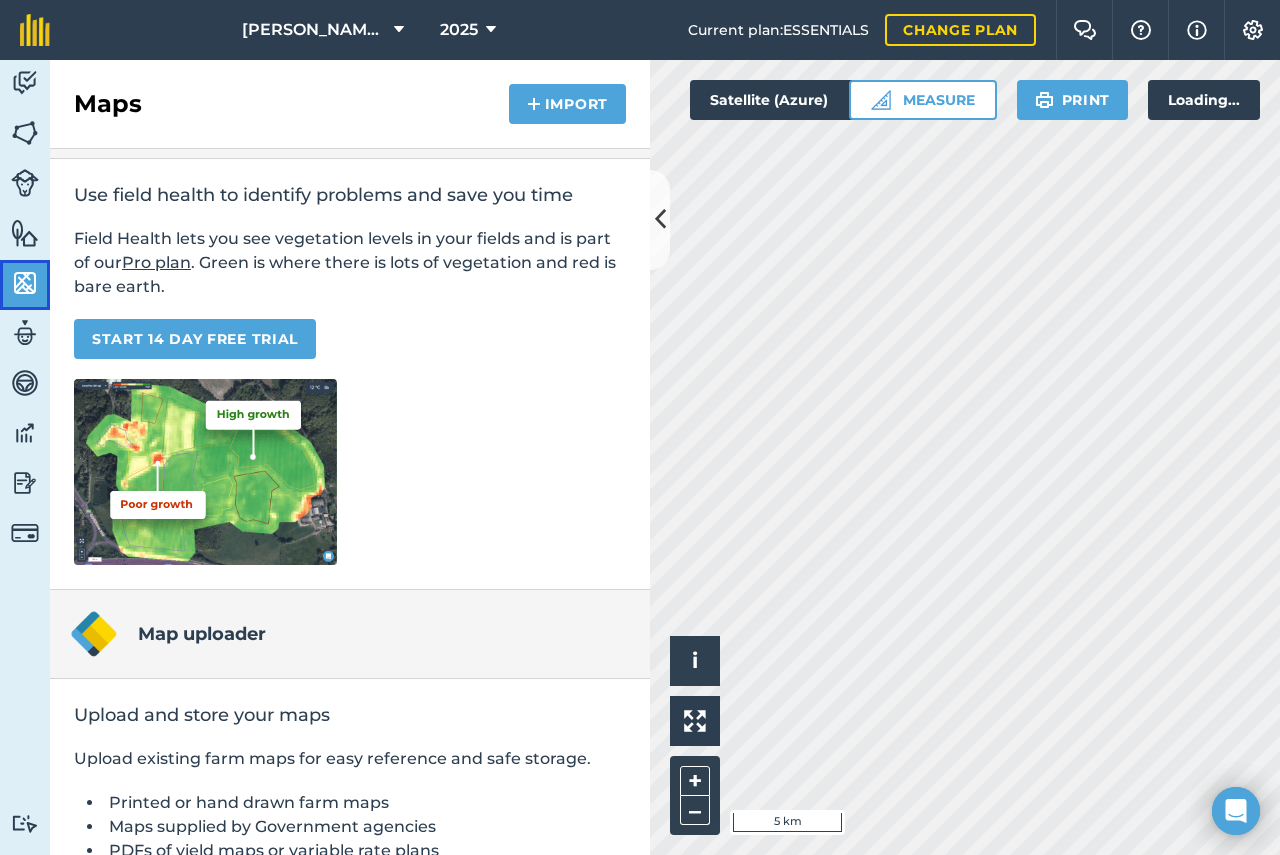 scroll, scrollTop: 0, scrollLeft: 0, axis: both 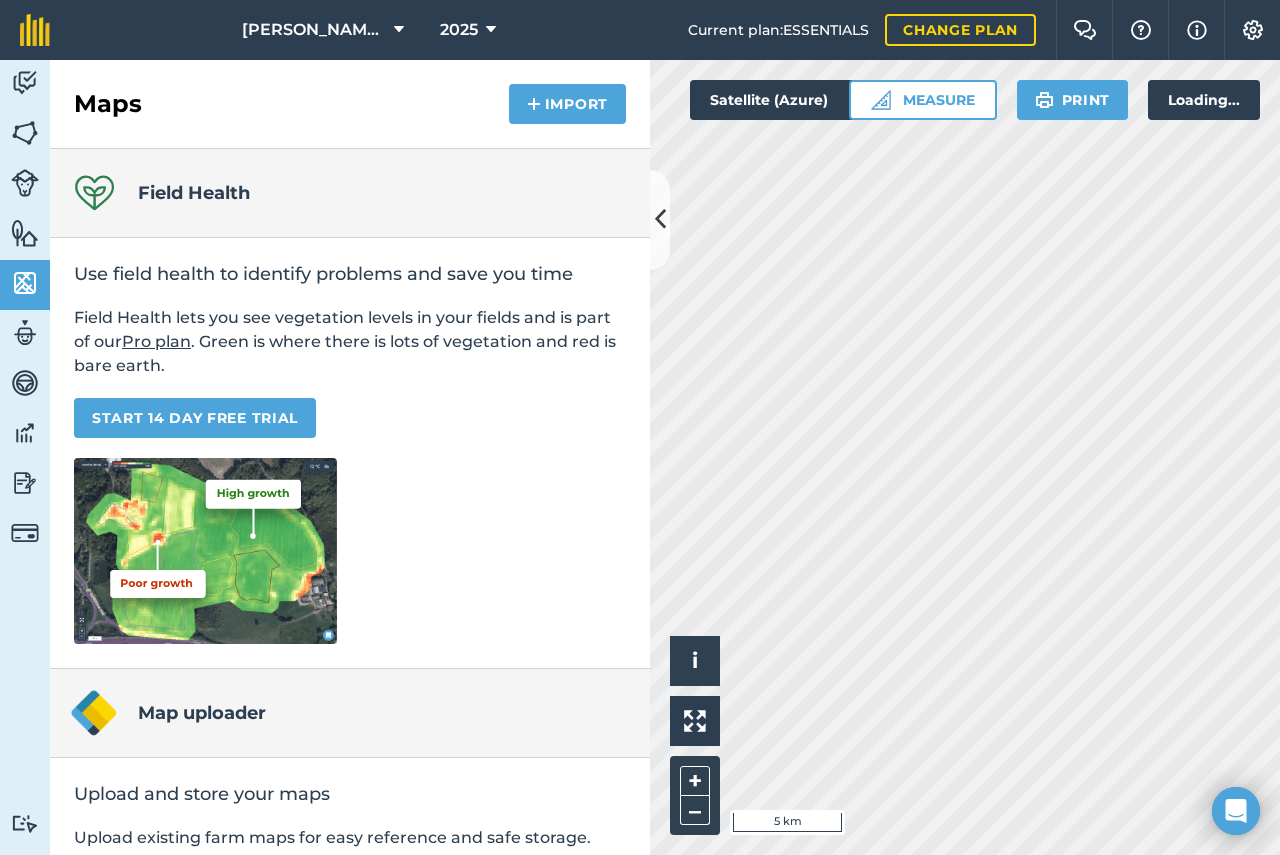 click on "Loading..." at bounding box center [1204, 100] 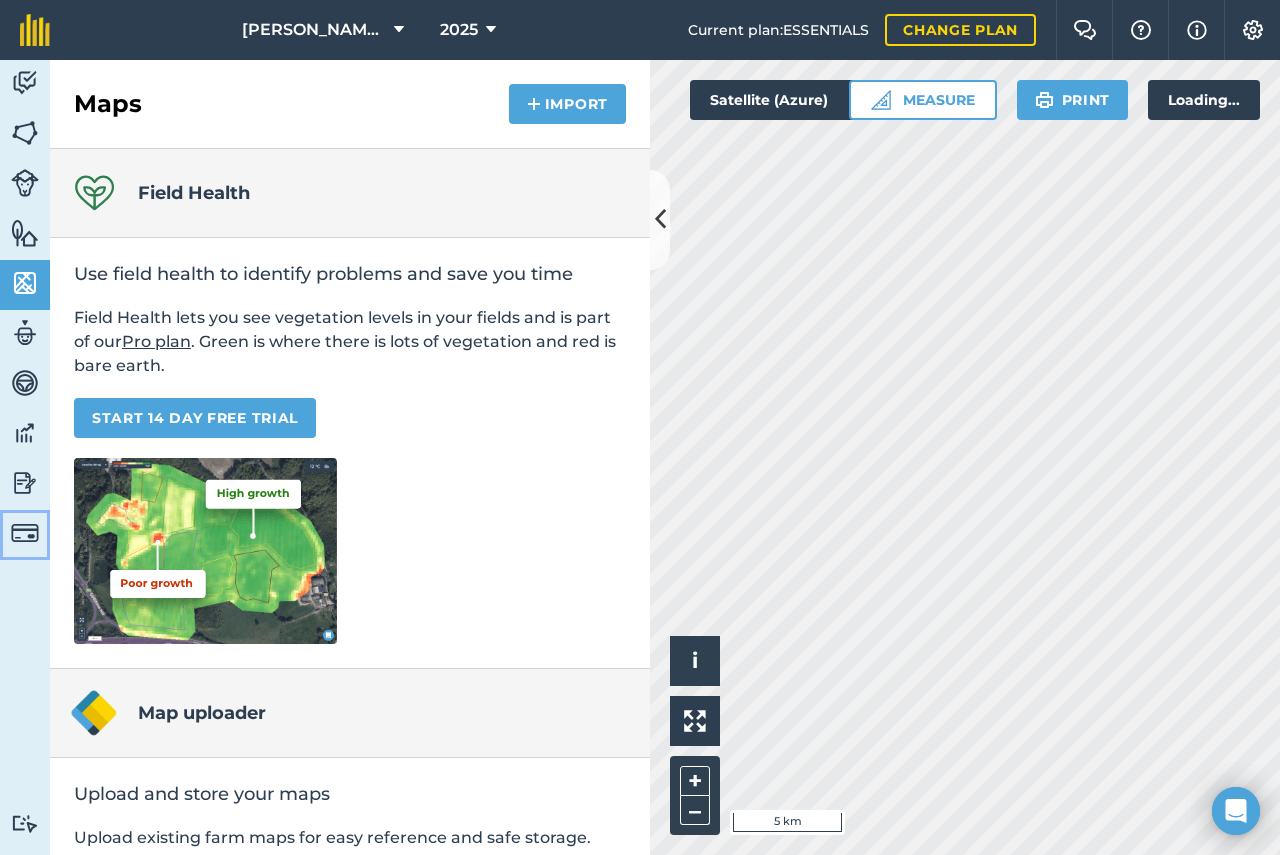 click at bounding box center [25, 533] 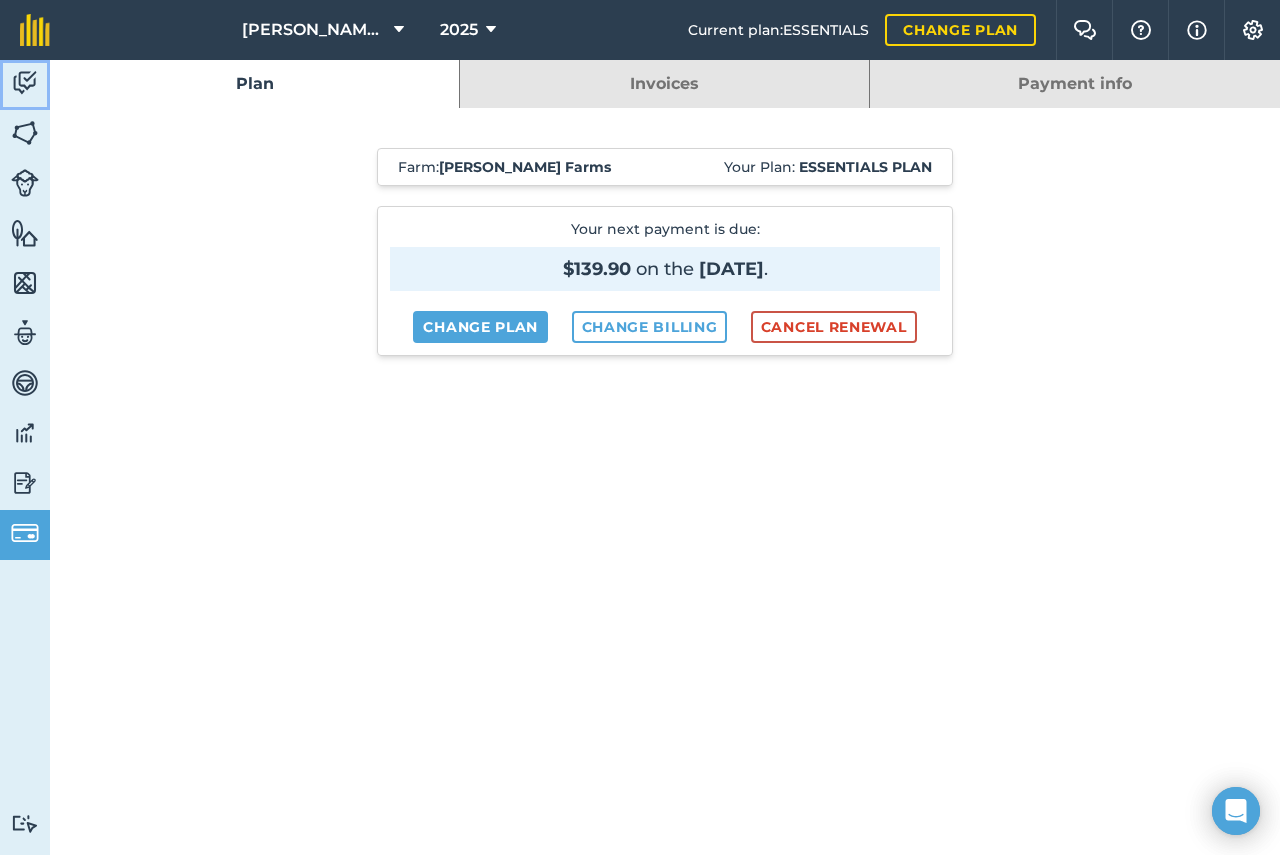 click at bounding box center (25, 83) 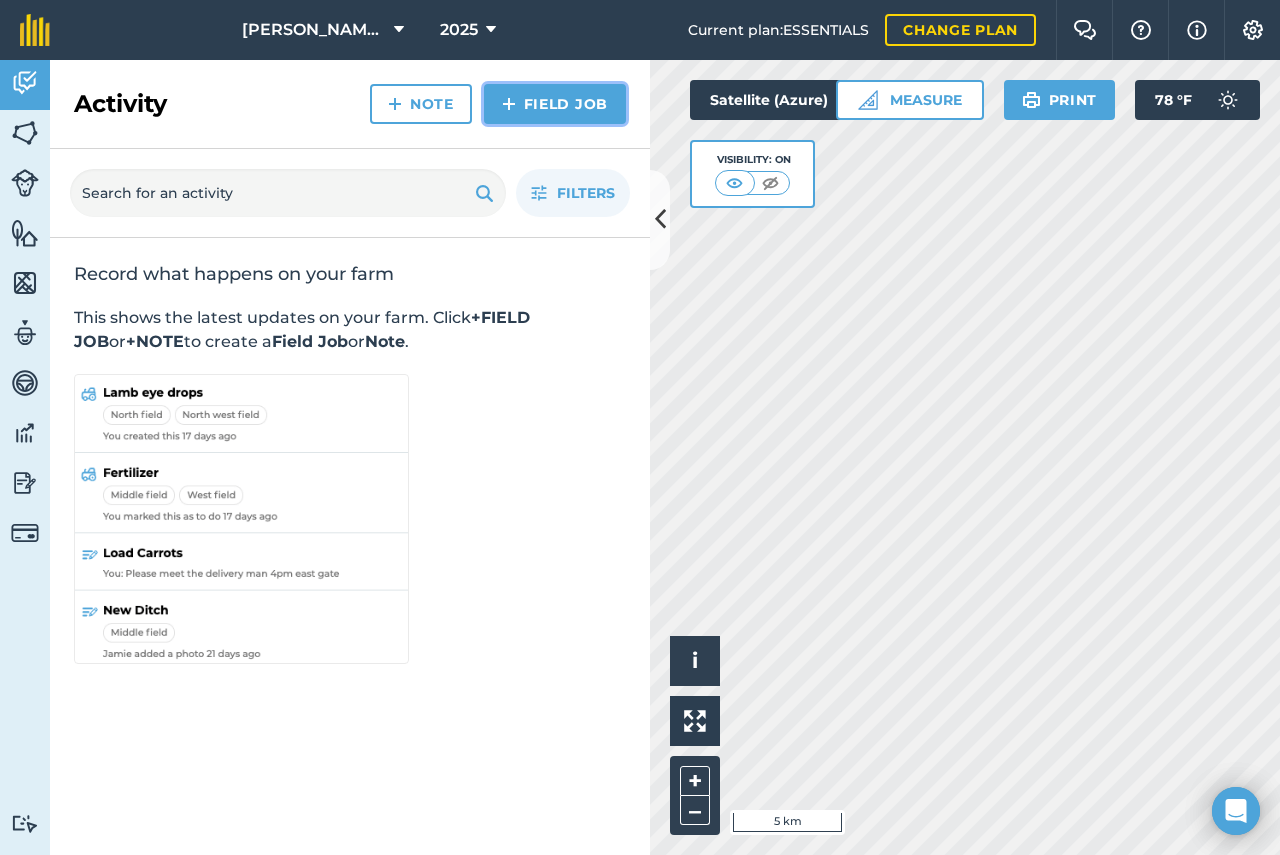 click on "Field Job" at bounding box center [555, 104] 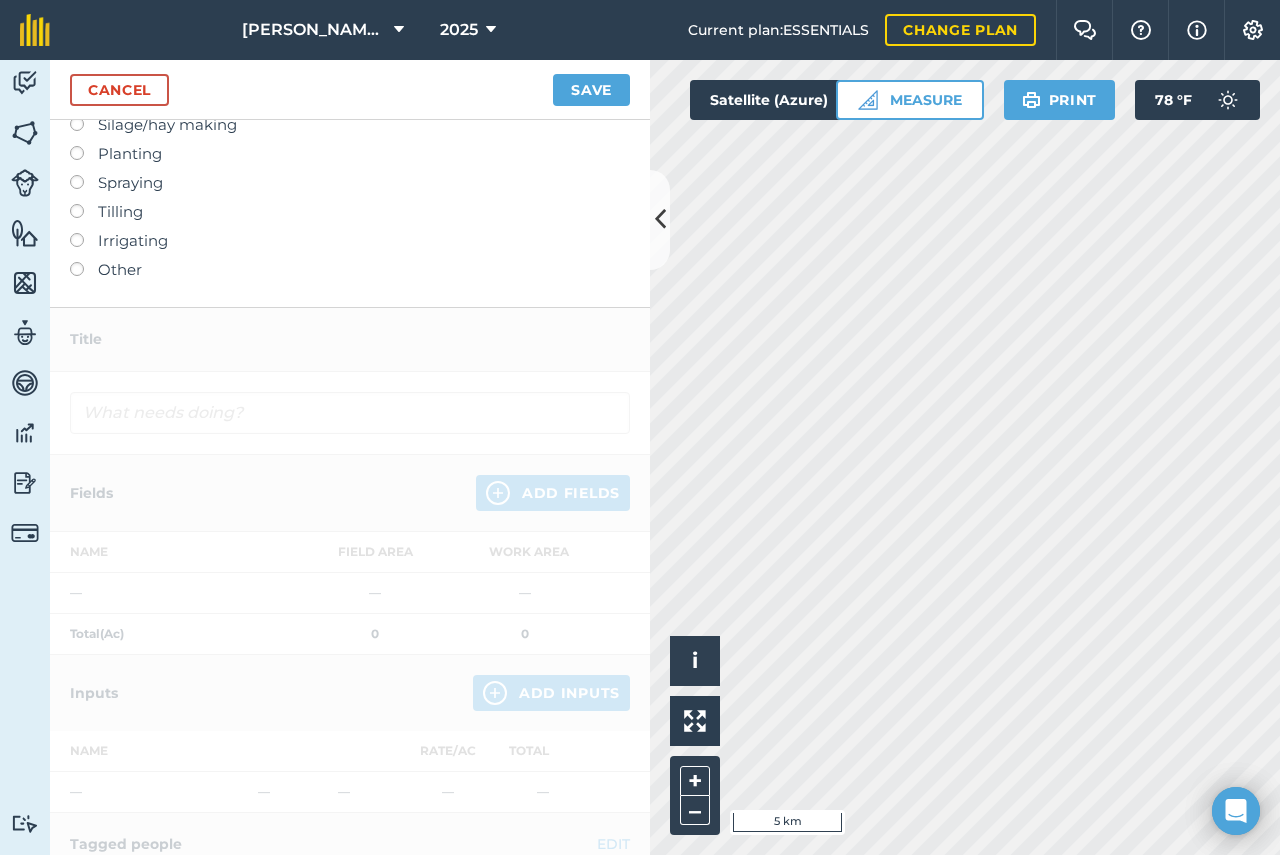 scroll, scrollTop: 0, scrollLeft: 0, axis: both 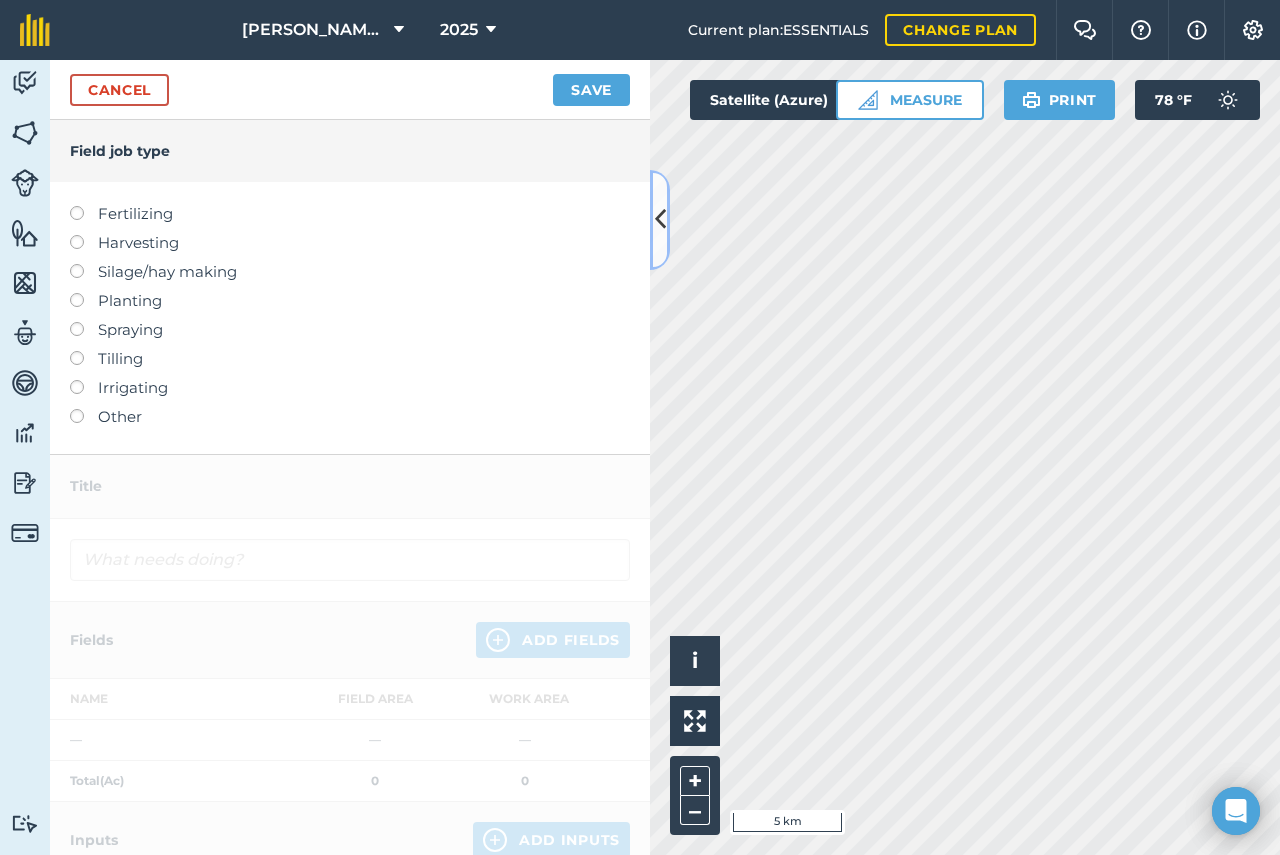 click at bounding box center [660, 219] 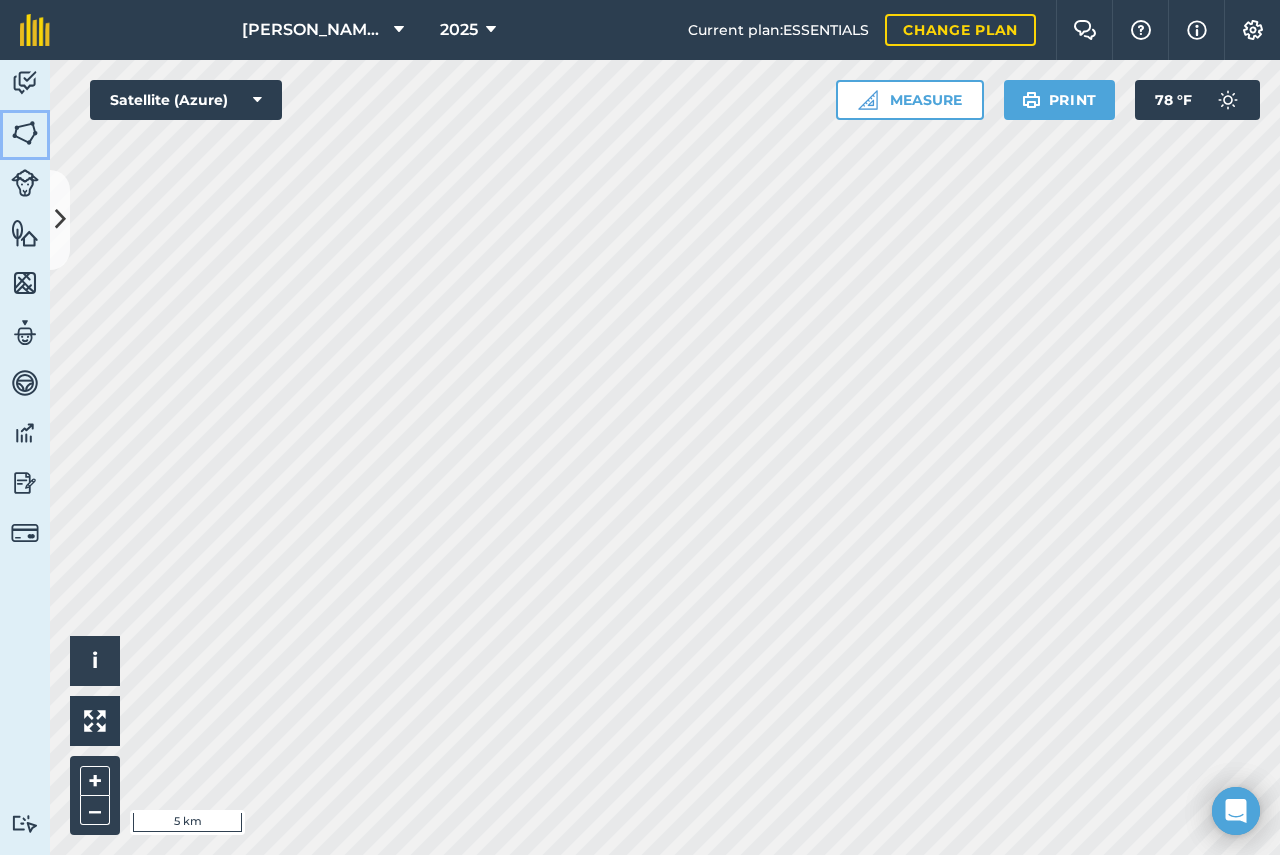 click at bounding box center (25, 133) 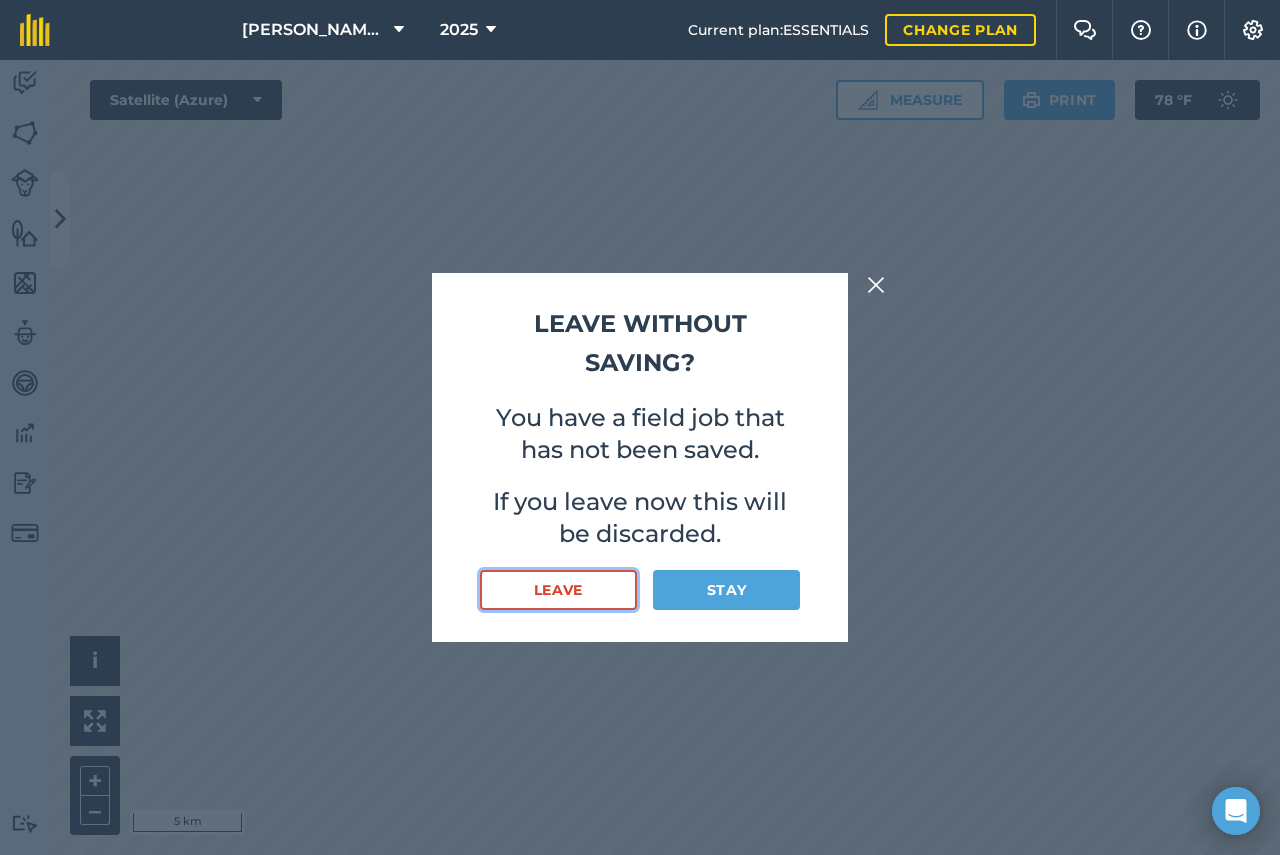 click on "Leave" at bounding box center [558, 590] 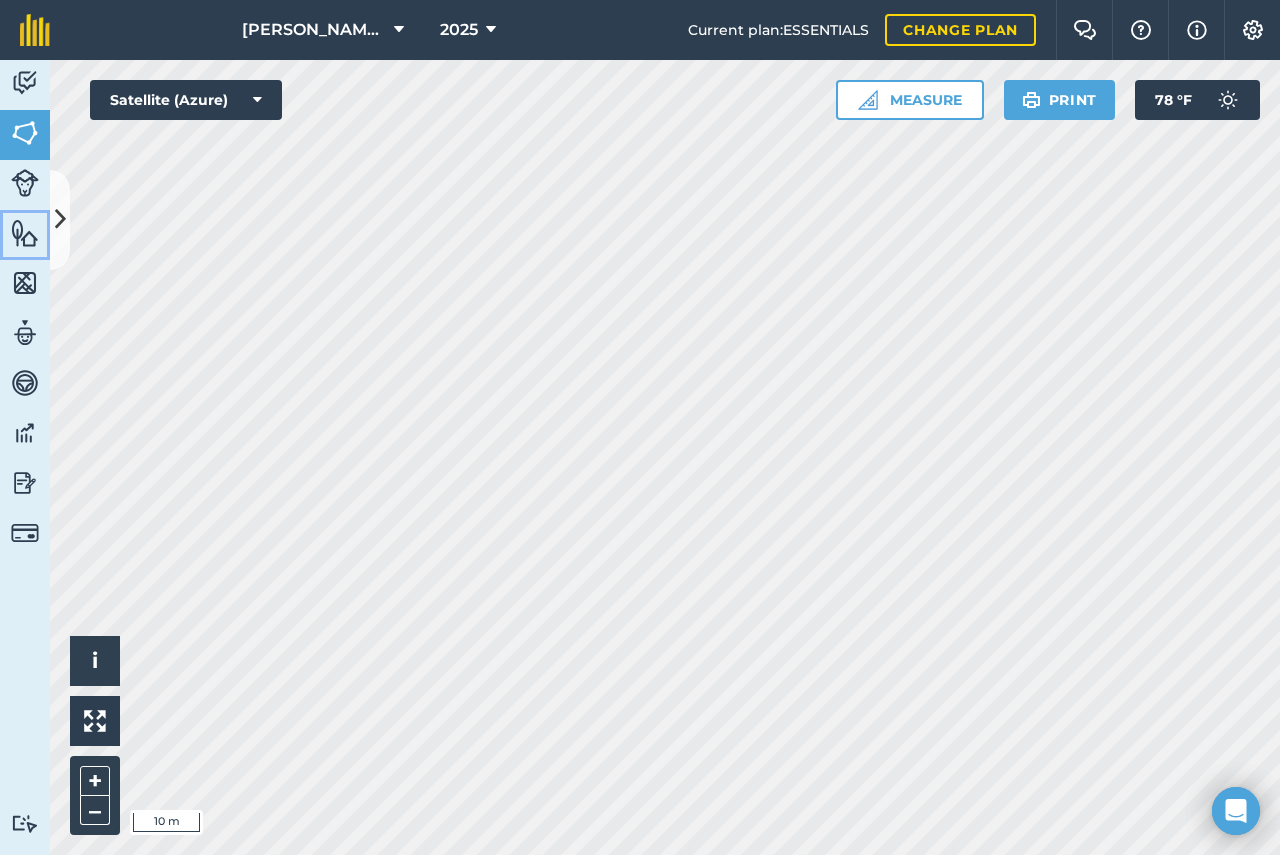 click at bounding box center (25, 233) 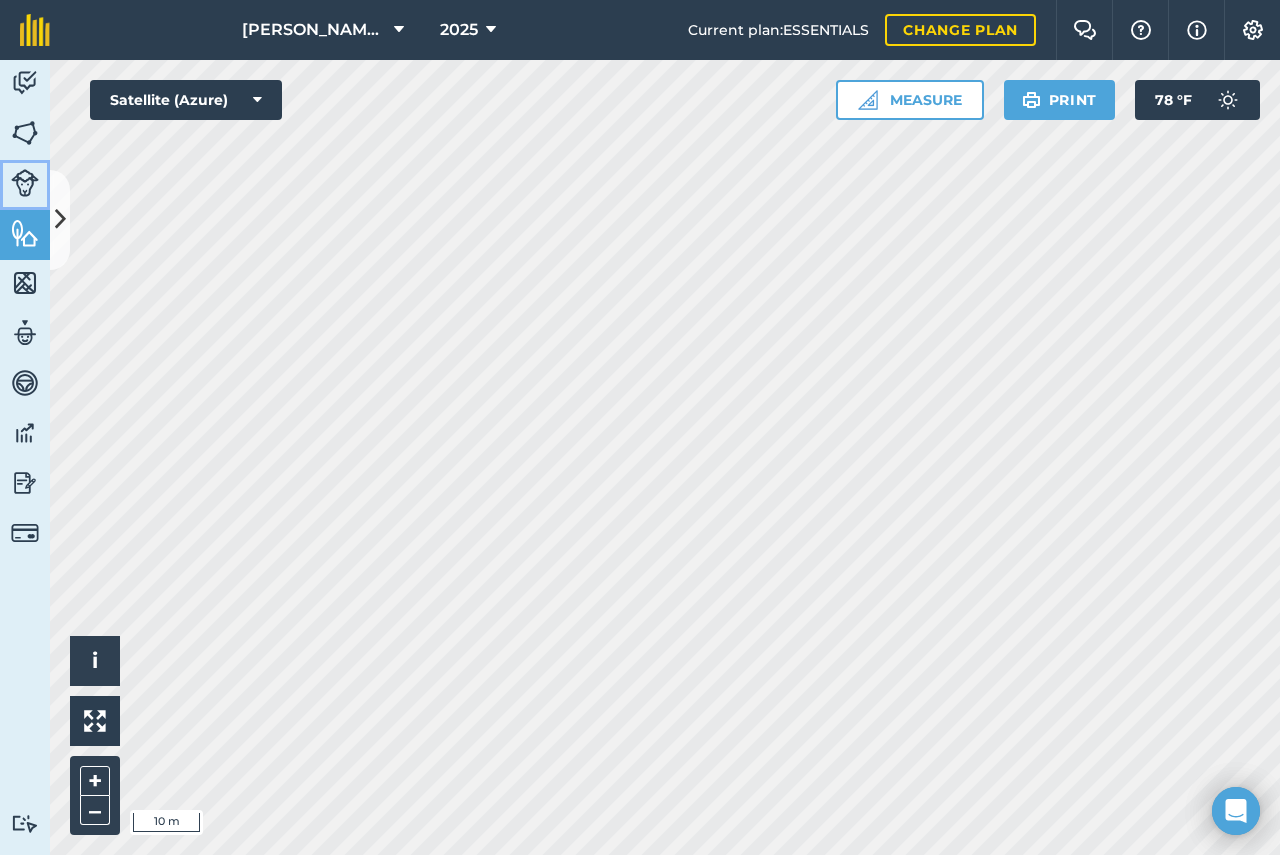 click at bounding box center [25, 183] 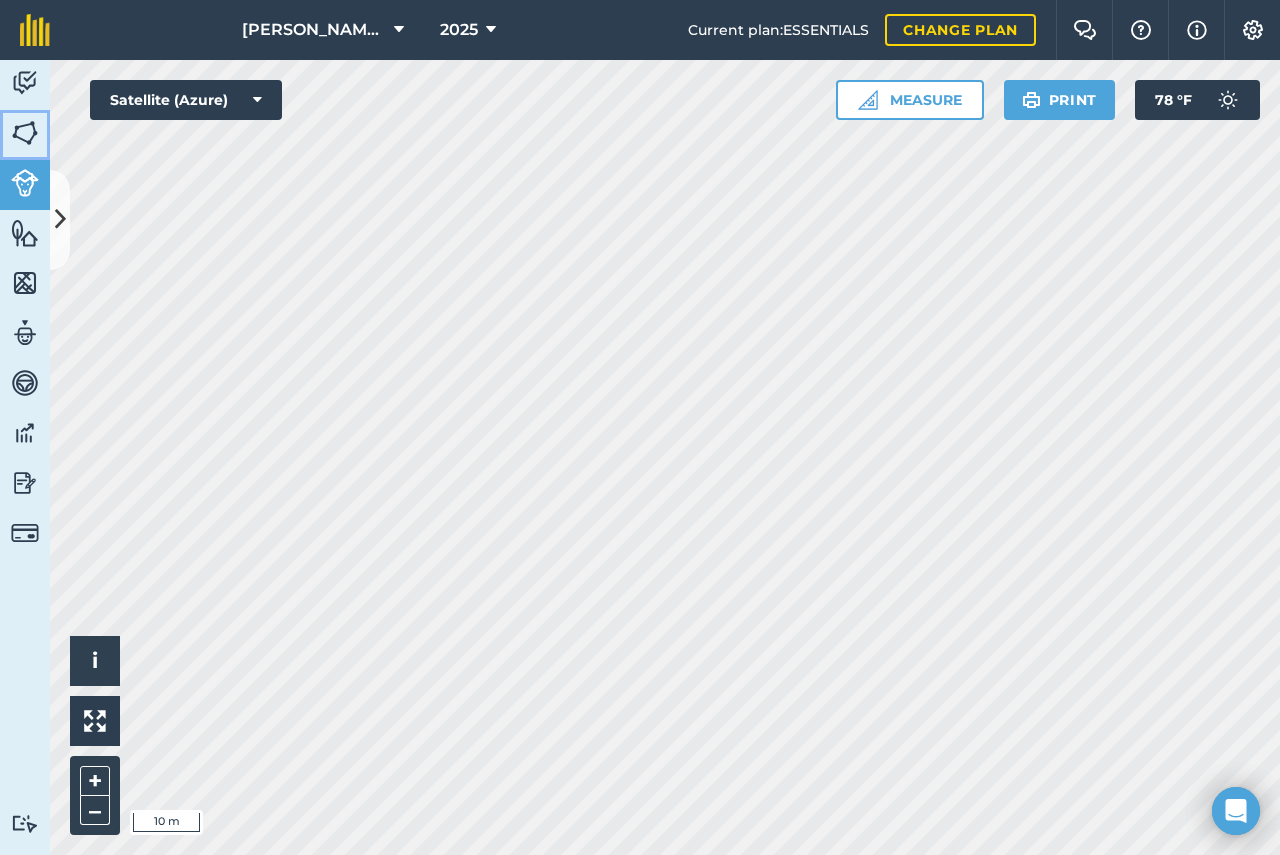 click at bounding box center (25, 133) 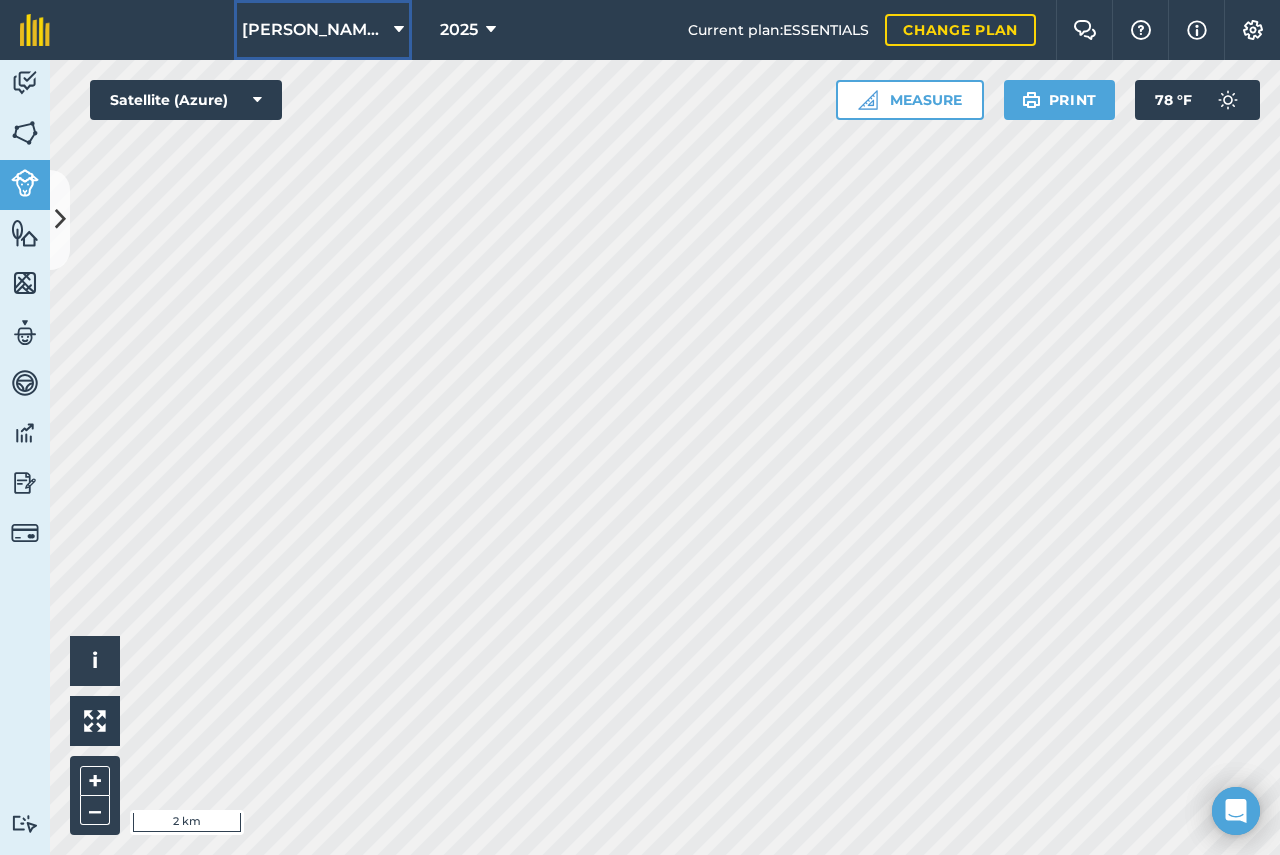 click on "[PERSON_NAME] Farms" at bounding box center (314, 30) 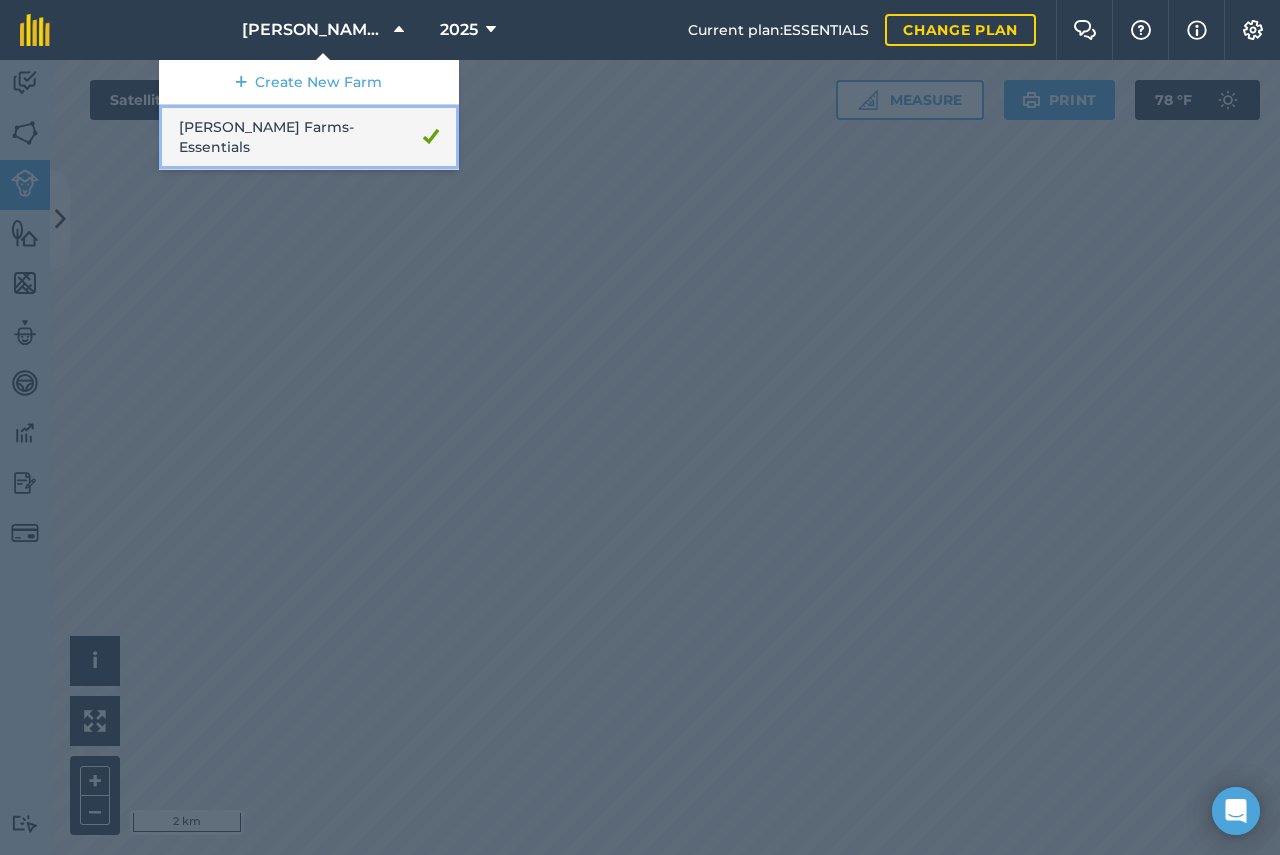 click on "[PERSON_NAME] Farms  - Essentials" at bounding box center (309, 137) 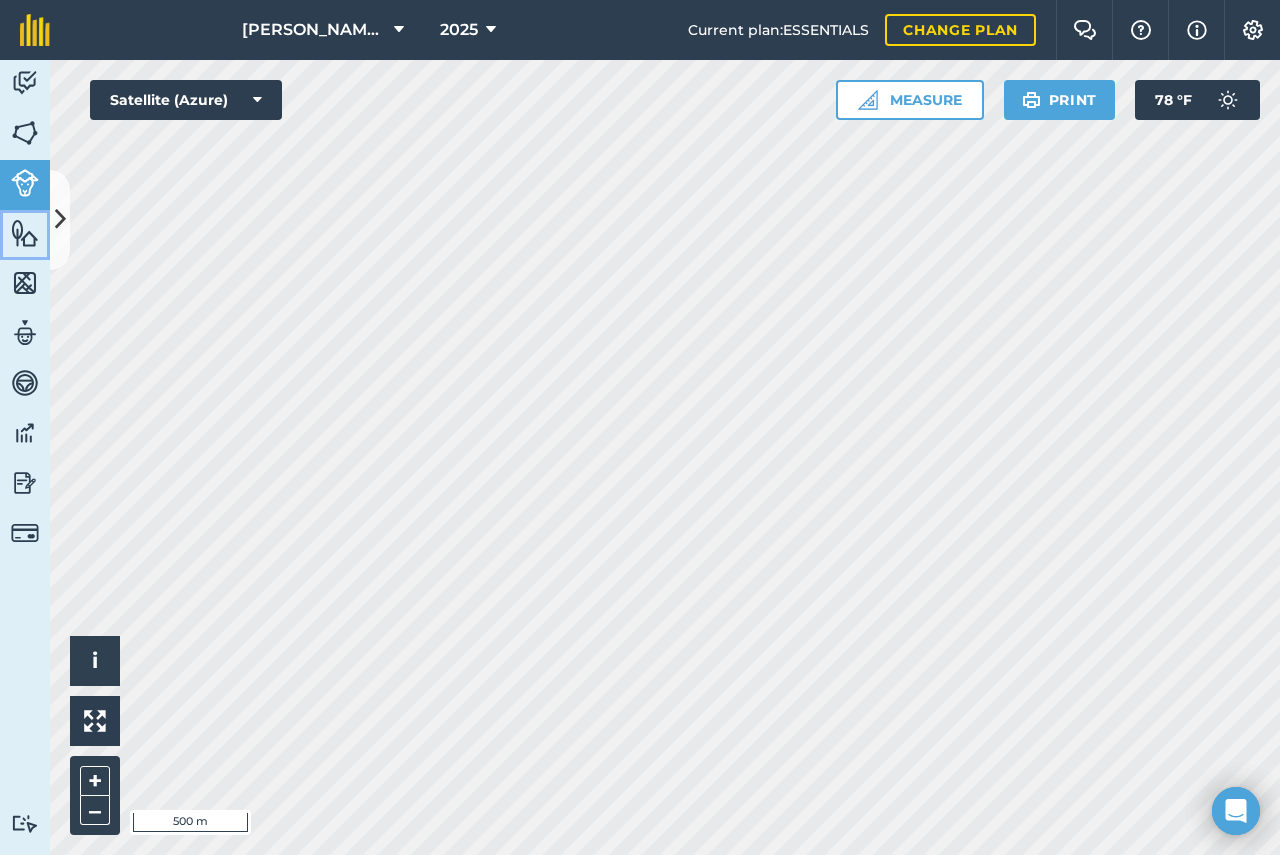 click at bounding box center [25, 233] 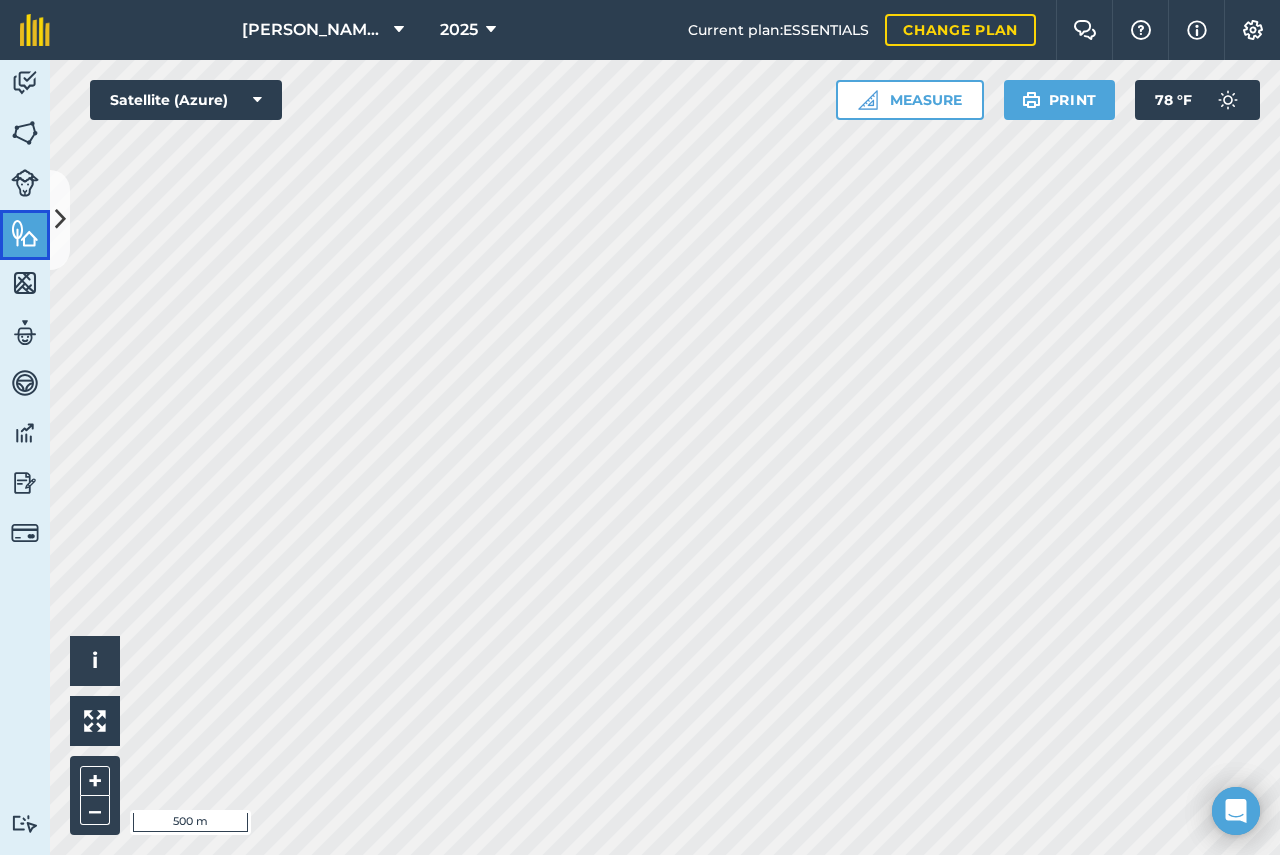 click at bounding box center (25, 233) 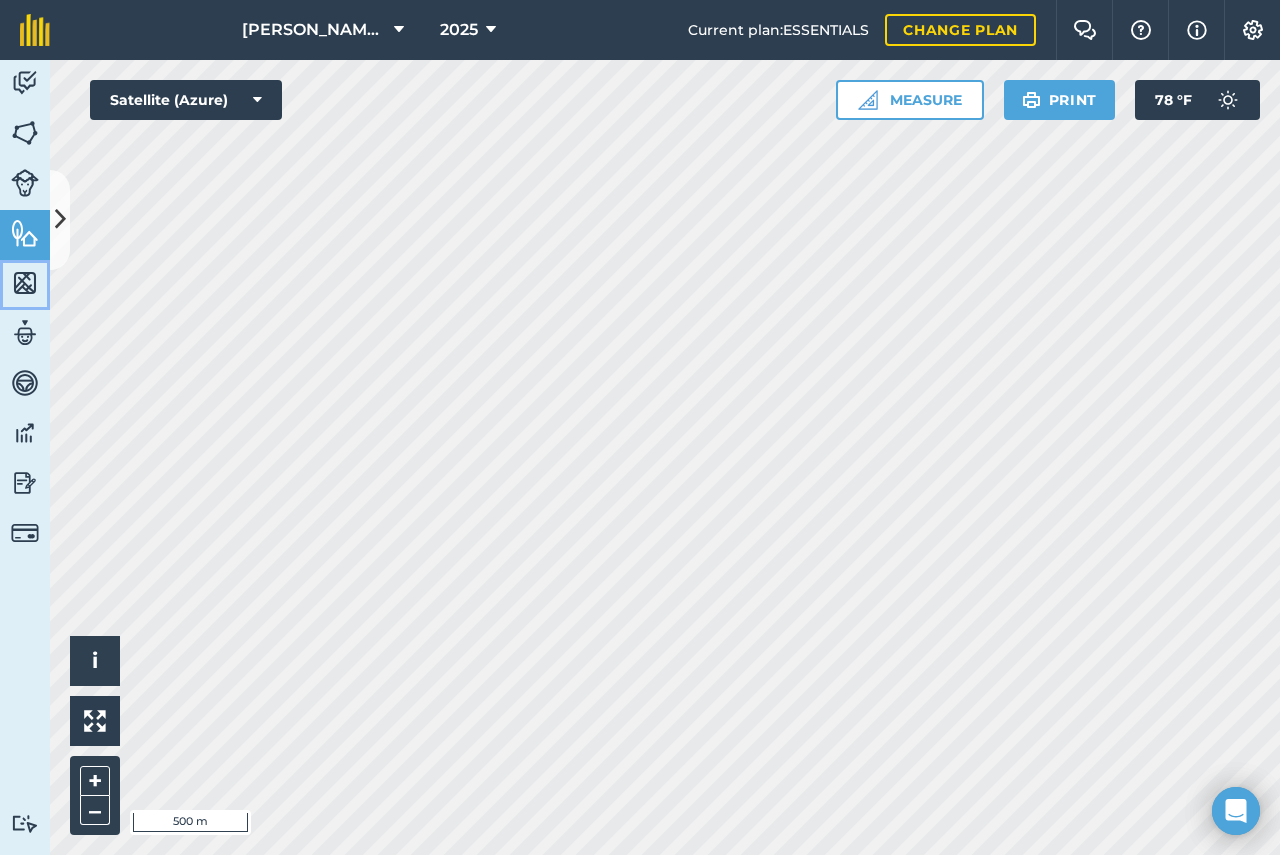 click at bounding box center (25, 283) 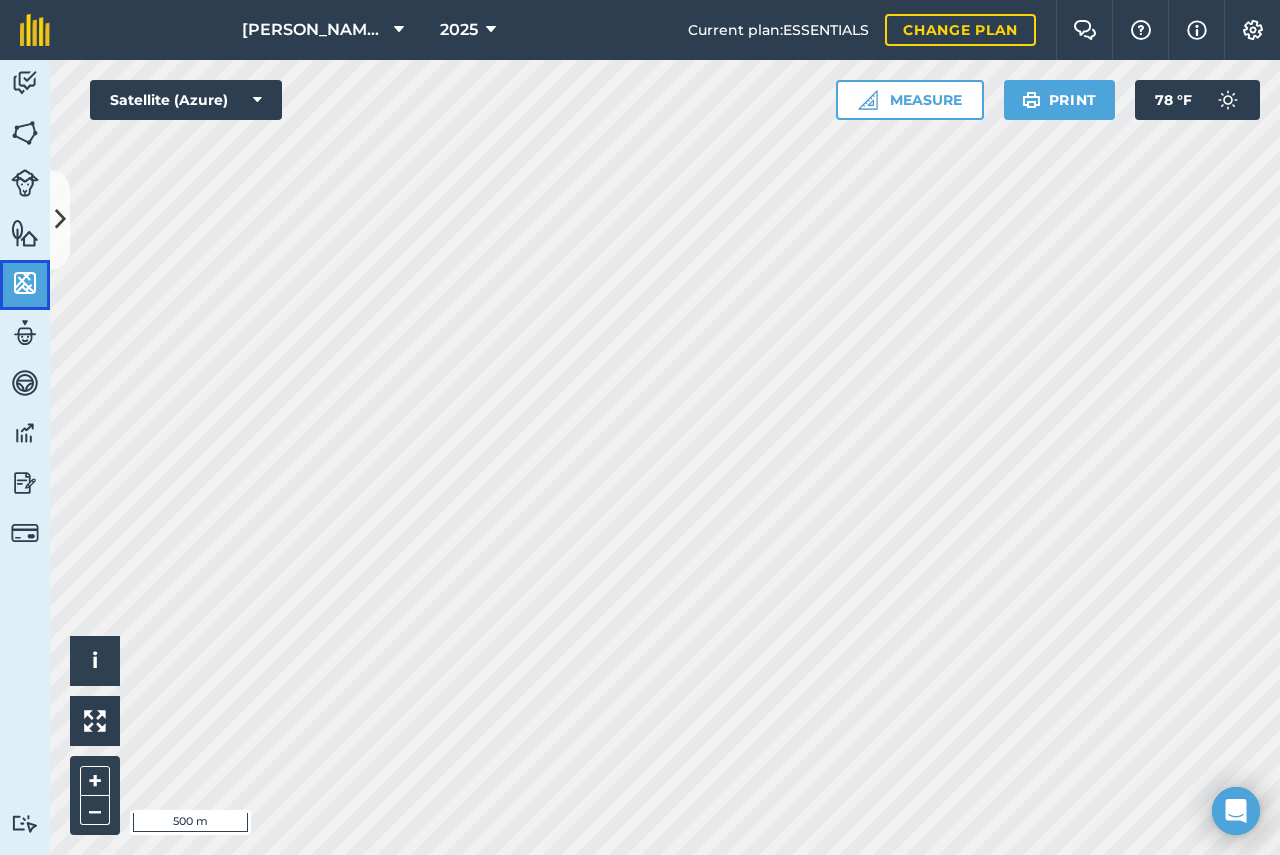 click at bounding box center (25, 283) 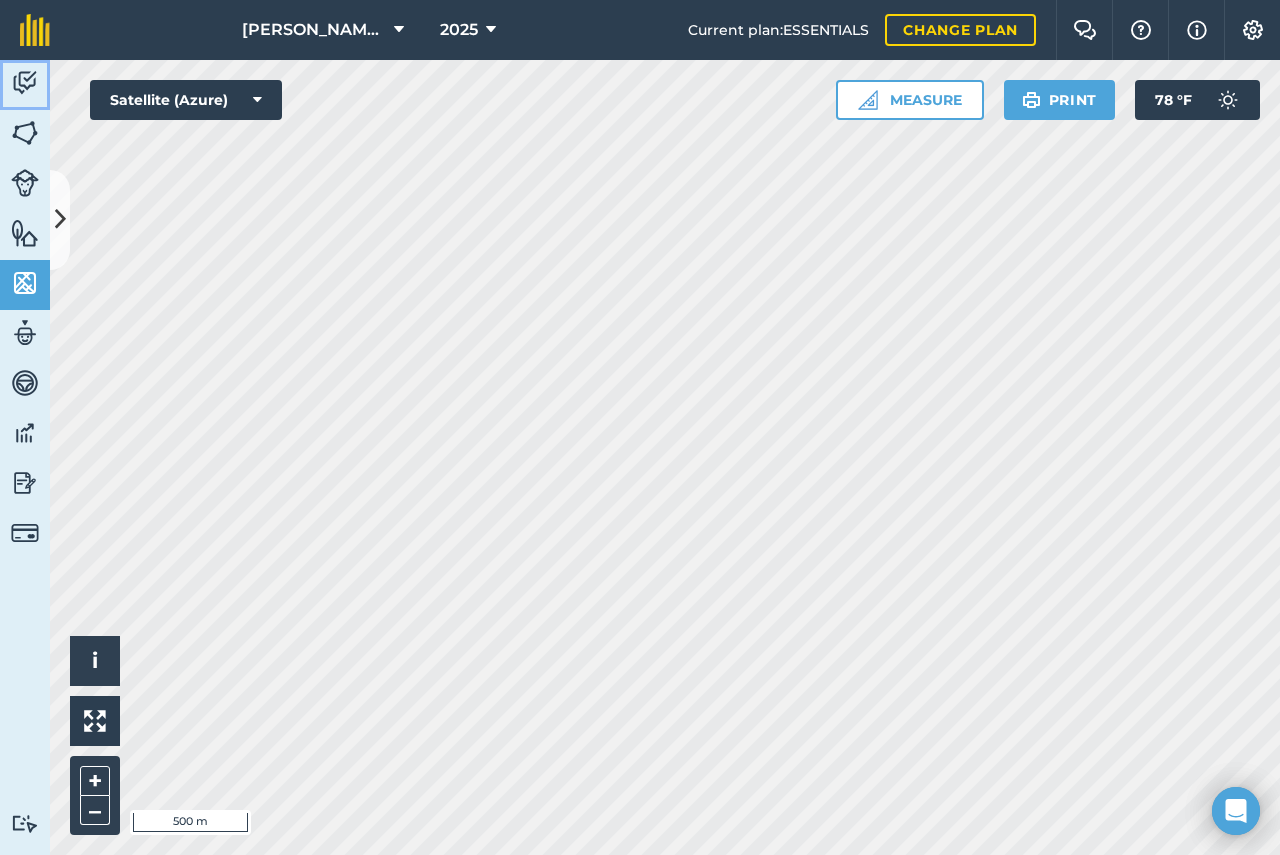 click at bounding box center (25, 83) 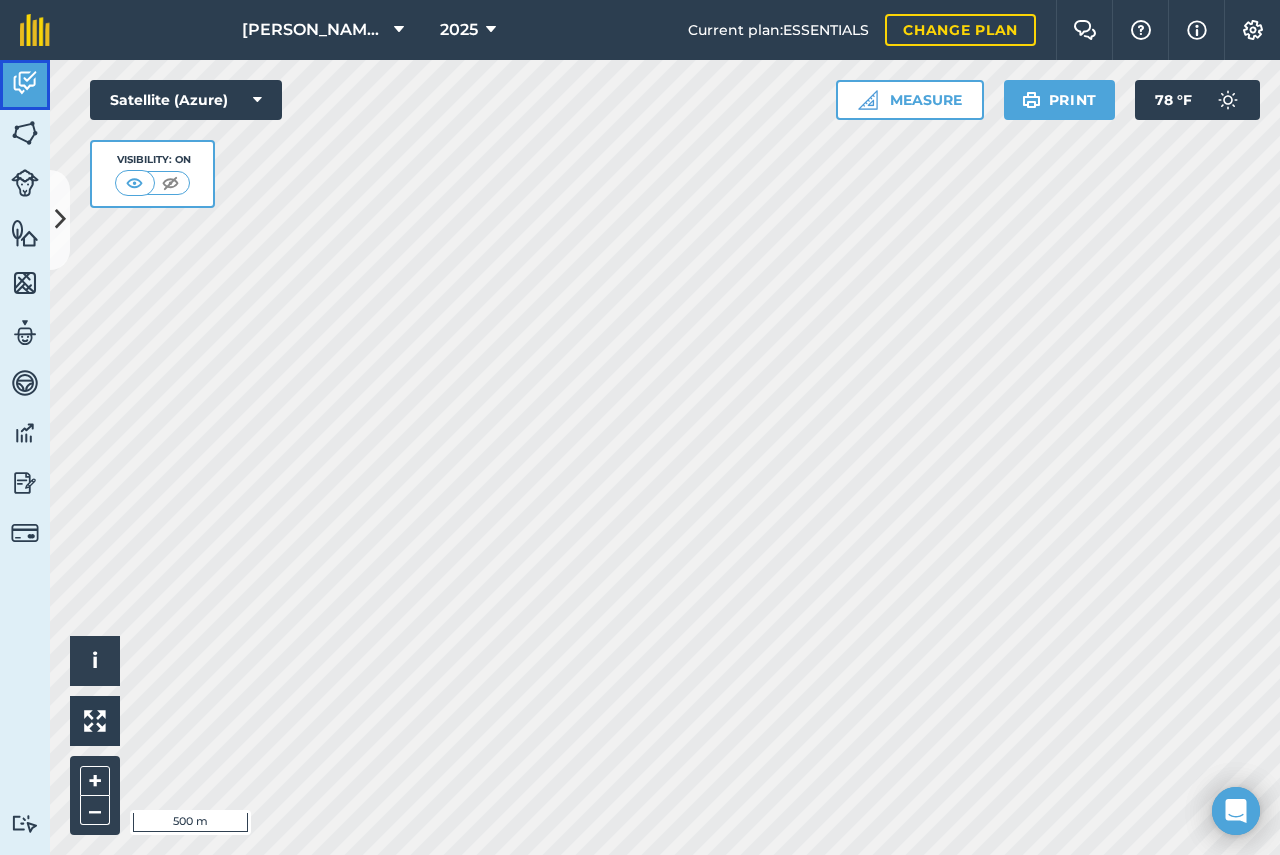 click at bounding box center (25, 83) 